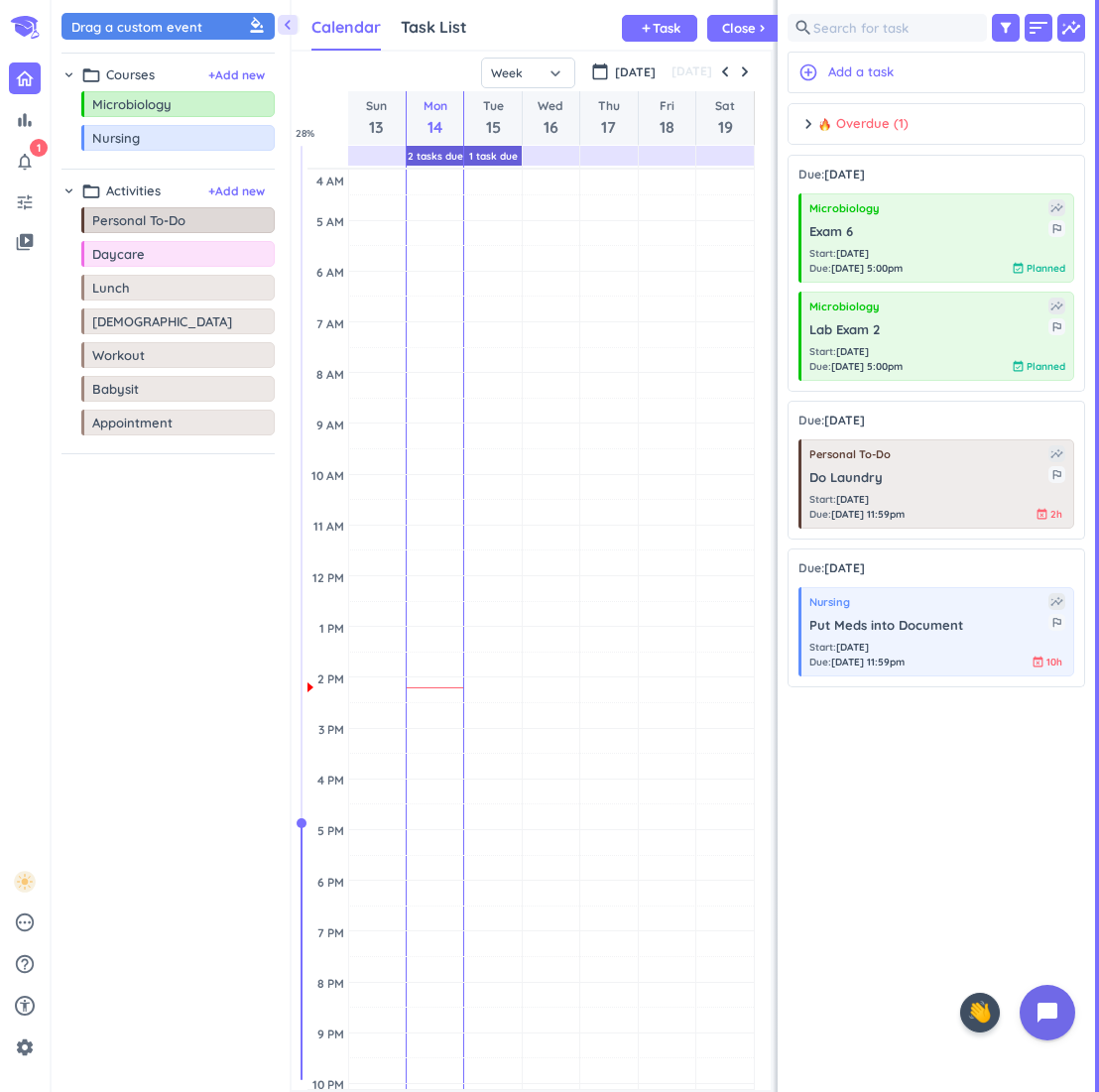 scroll, scrollTop: 0, scrollLeft: 0, axis: both 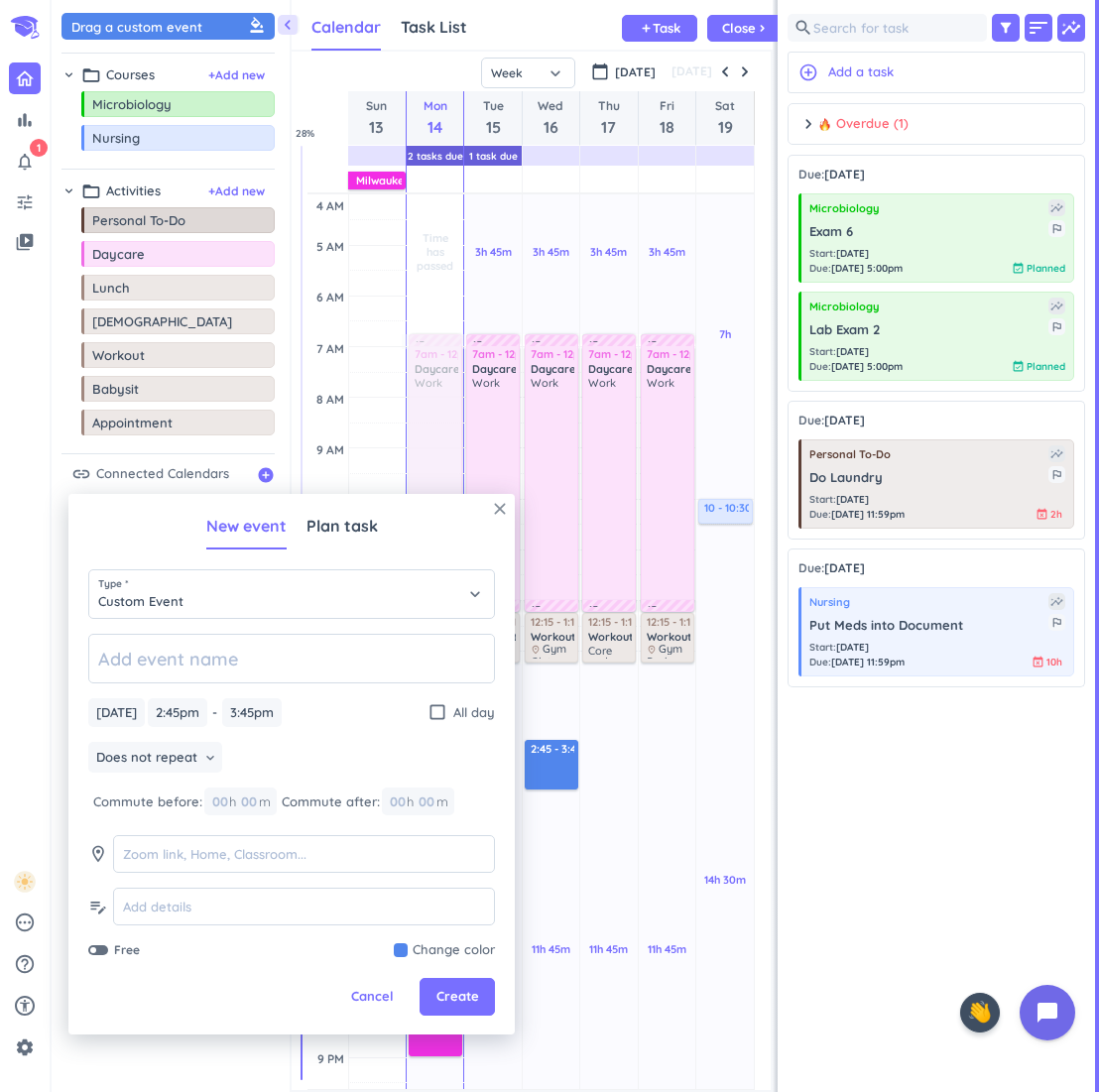 click on "close" at bounding box center [500, 509] 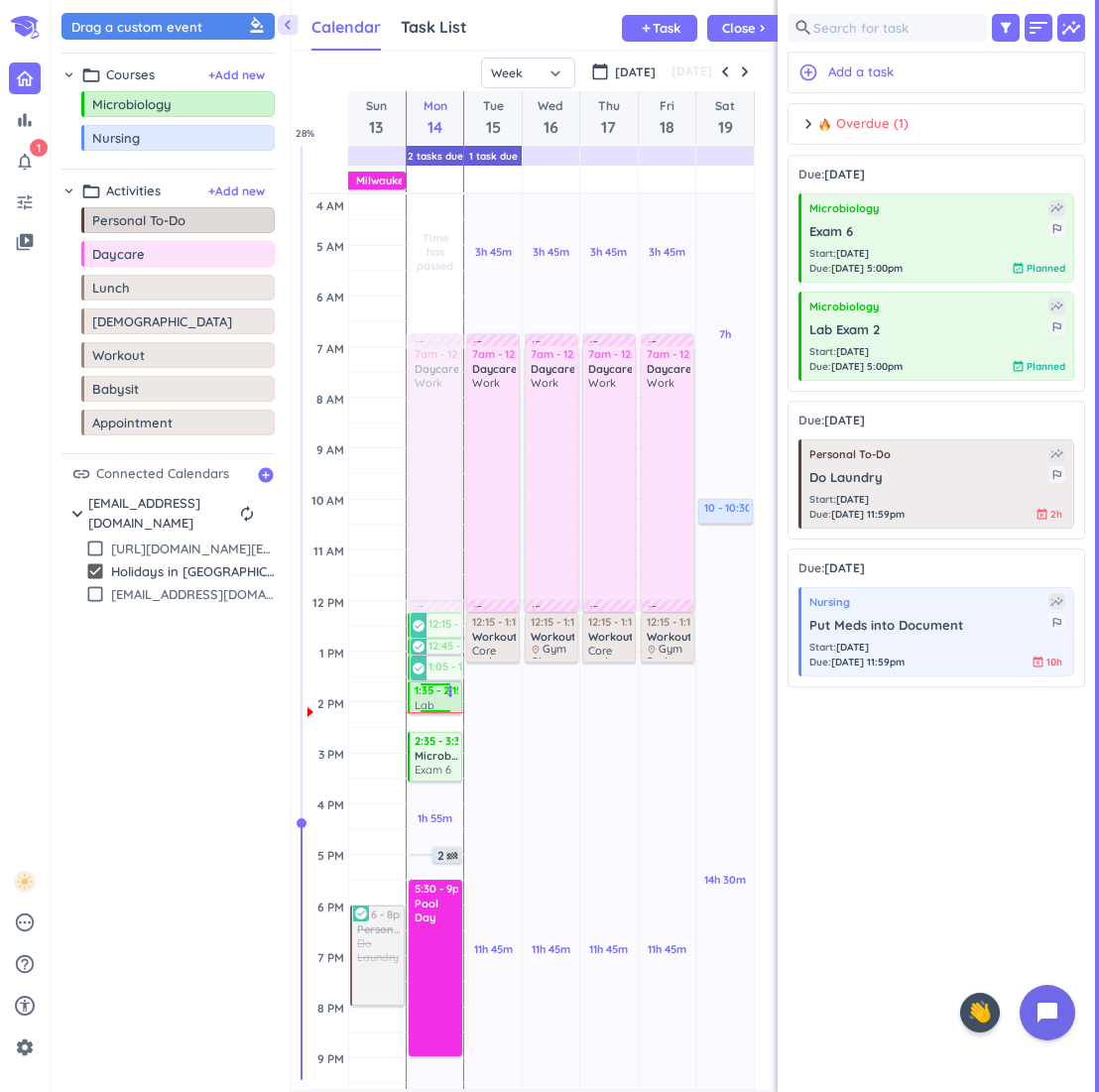 drag, startPoint x: 428, startPoint y: 728, endPoint x: 434, endPoint y: 714, distance: 15.231546 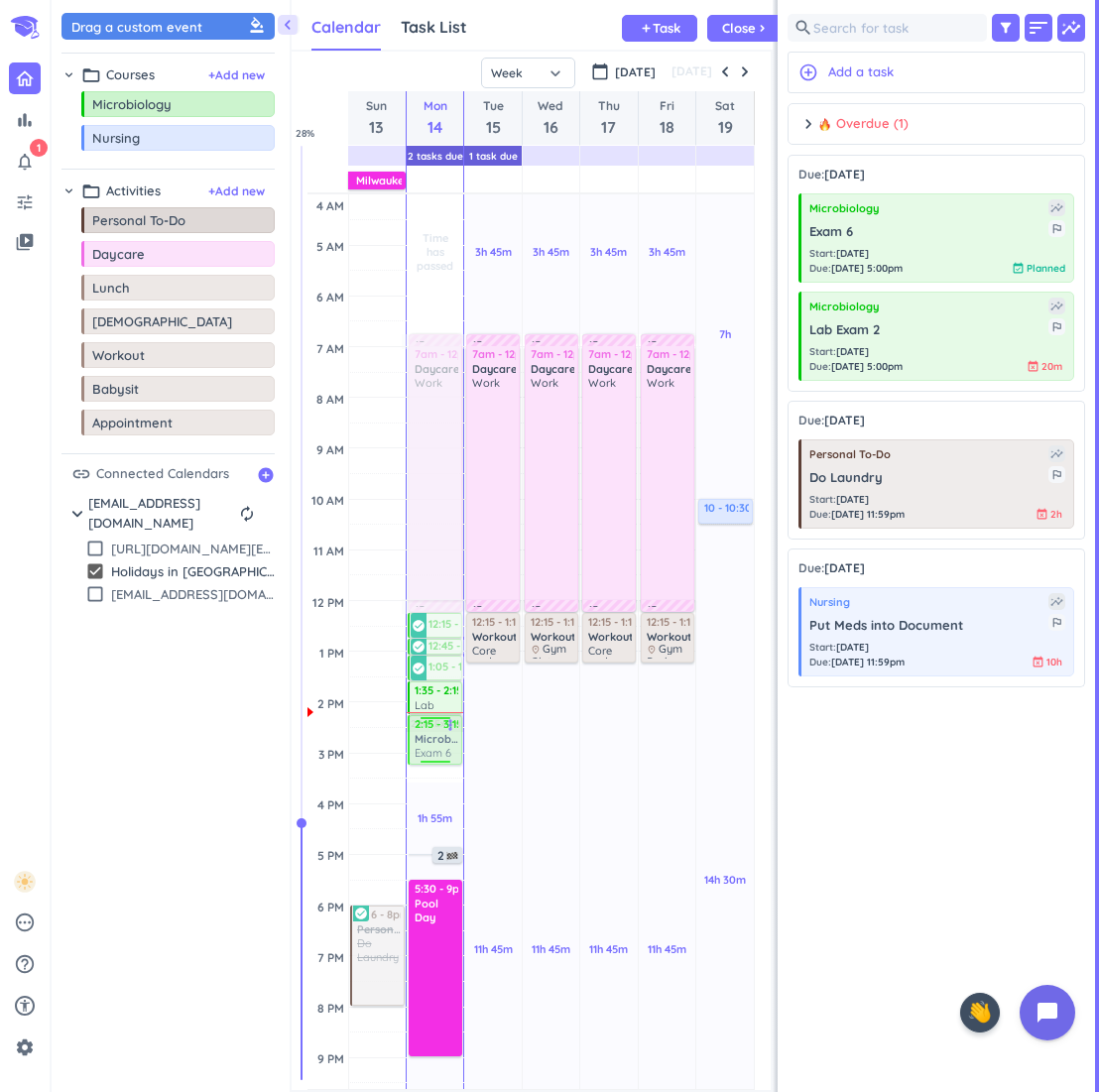 click on "Time has passed Past due Plan 1h 55m Past due Plan 4h  Past due Plan 3h 45m Past due Plan Time has passed 20m Extra Adjust Awake Time 15m commute 7am - 12pm Daycare delete_outline Work 15m commute 12:15 - 12:45pm Watch Chapter 17 Lectures more_vert check_circle   12:45 - 1pm Watch Chapter 18 Lectures more_vert check_circle   1:05 - 1:35pm Watch Chapter 19 Lectures more_vert check_circle   1:35 - 2:15pm Lab Exam 2 more_vert 2:35 - 3:35pm Microbiology Exam 6 more_vert 2  5:30 - 9pm Pool Day delete_outline 2:15 - 3:15pm Microbiology Exam 6 more_vert" at bounding box center (434, 803) 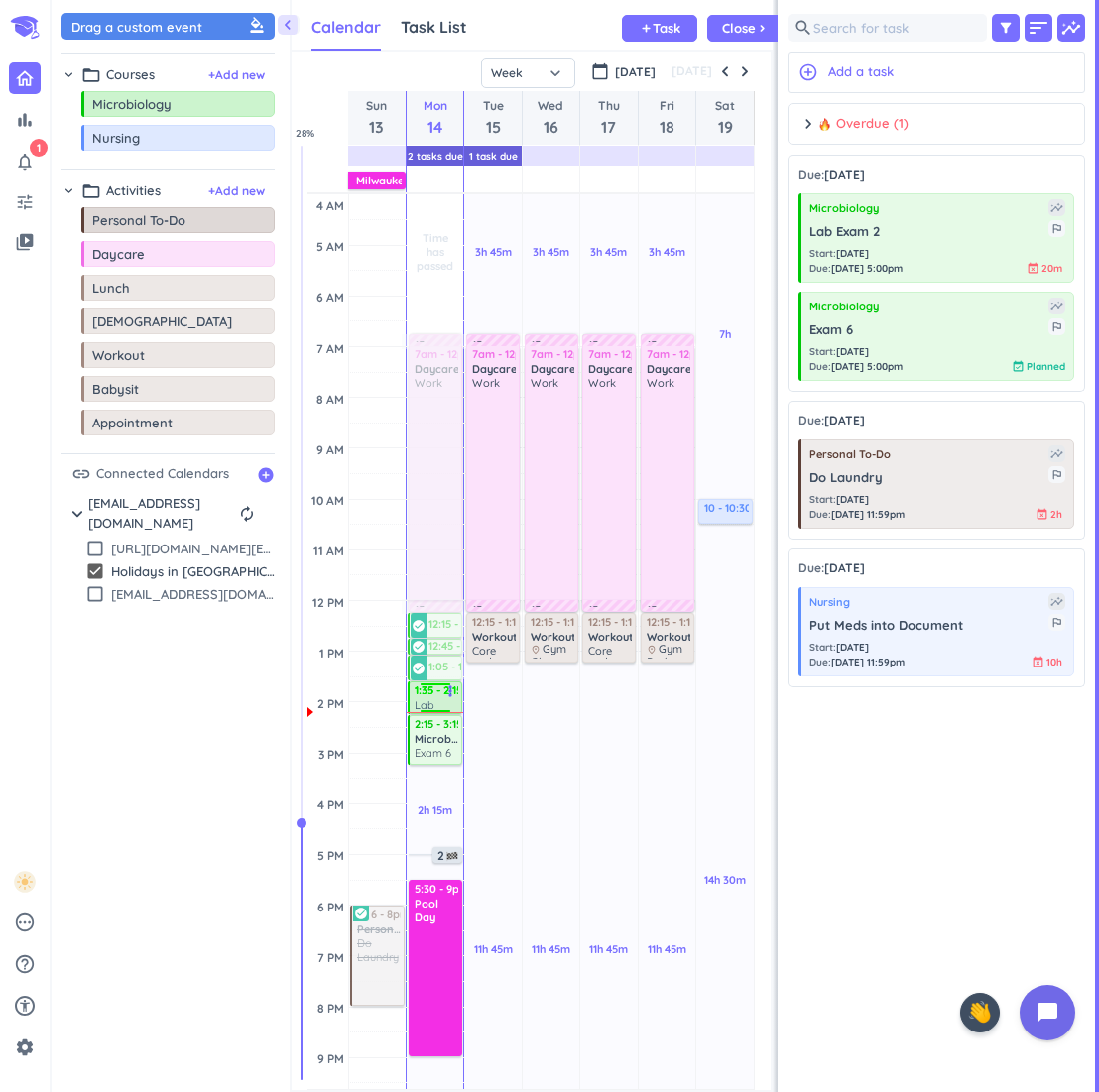 click on "Lab Exam 2" at bounding box center [436, 704] 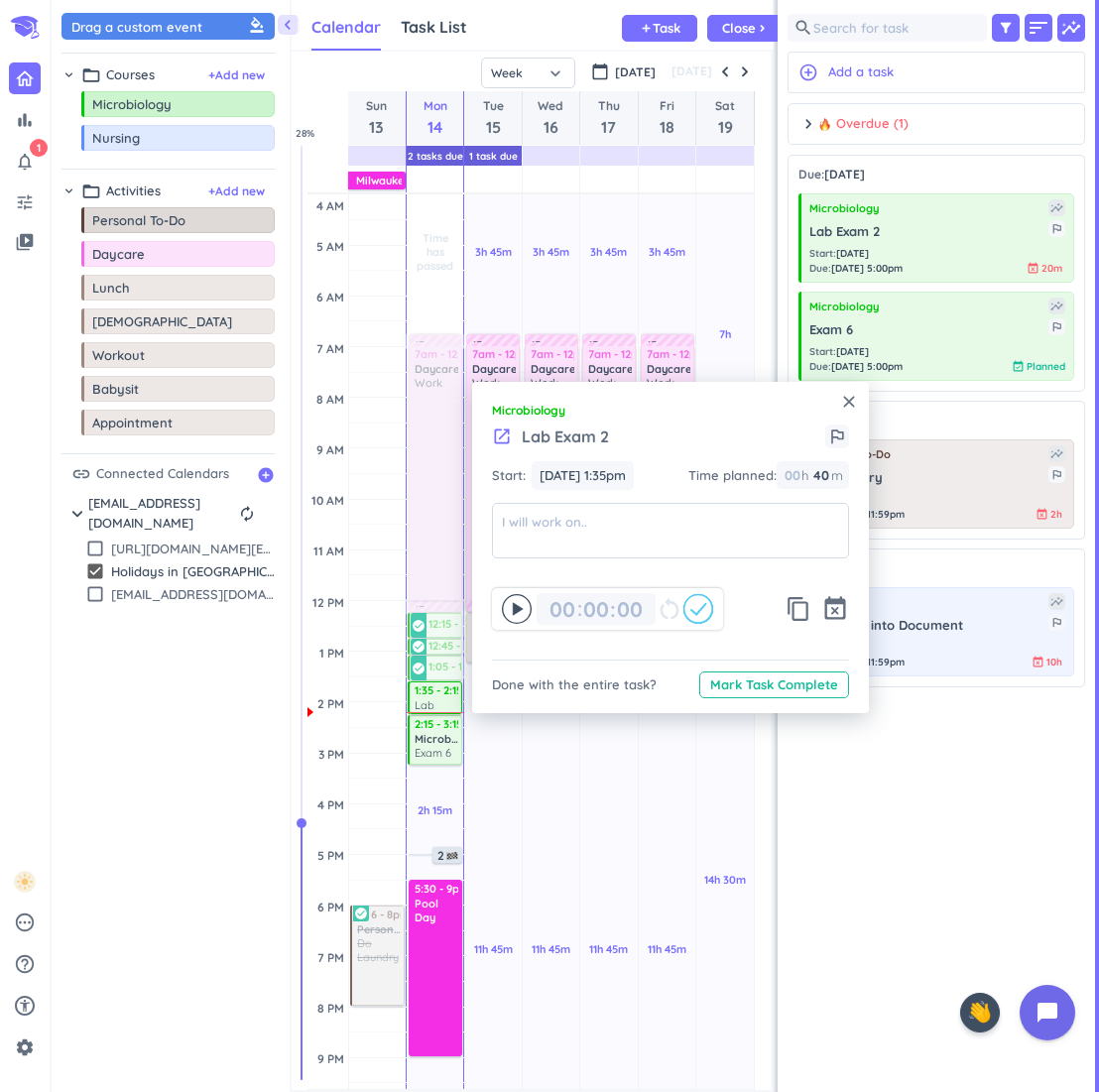 click on "close" at bounding box center [849, 402] 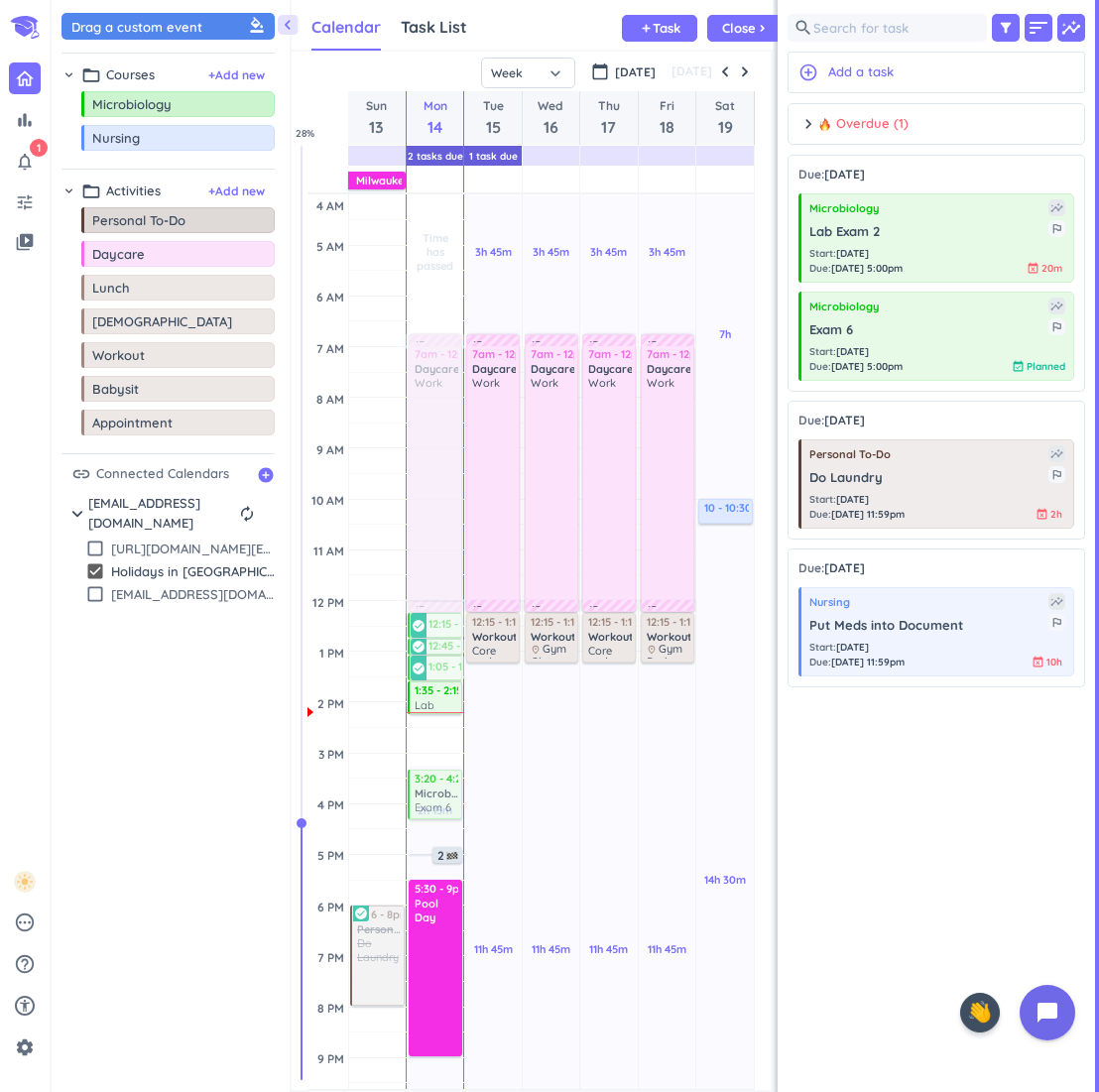 drag, startPoint x: 423, startPoint y: 743, endPoint x: 427, endPoint y: 725, distance: 18.439089 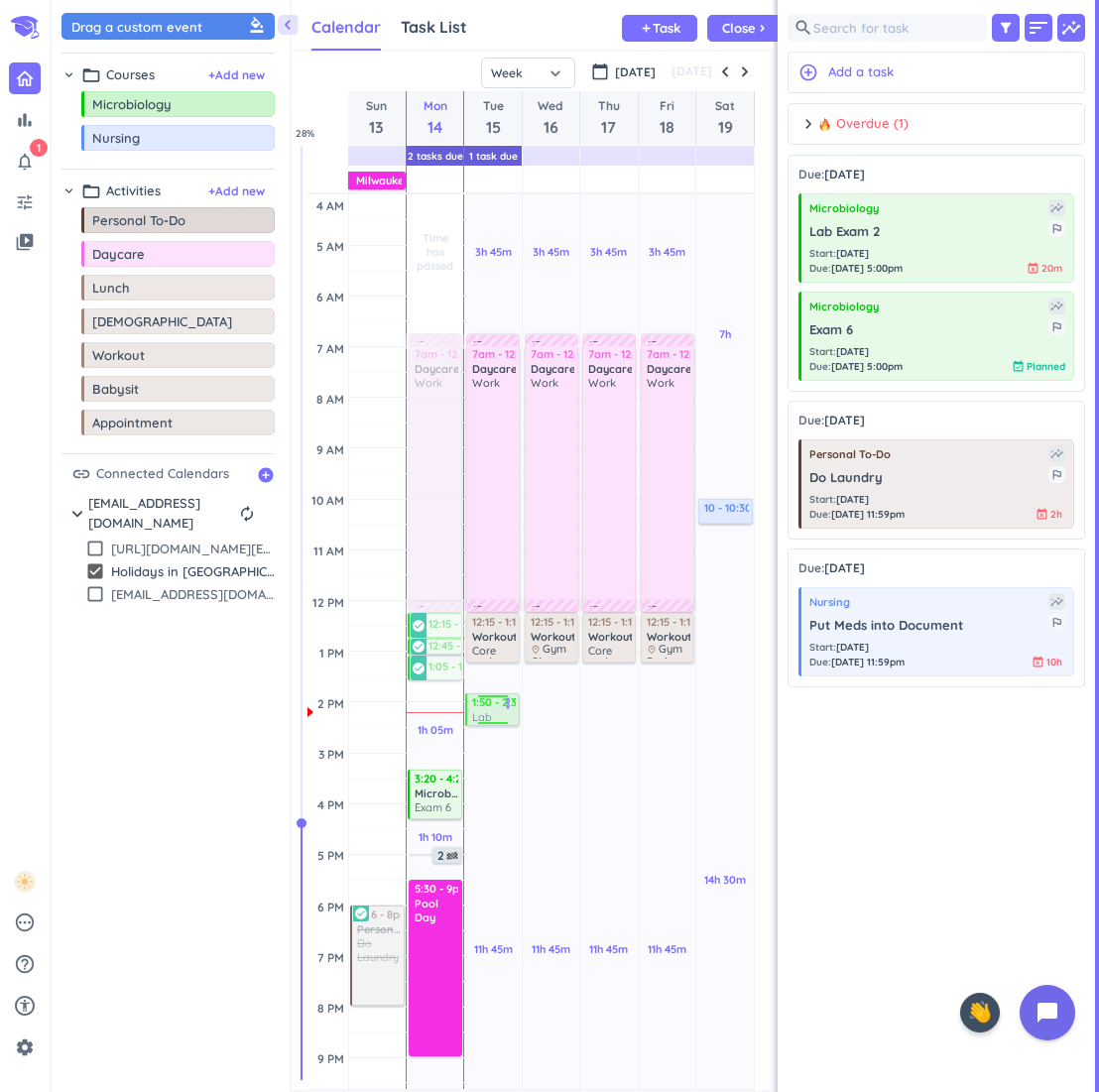 drag, startPoint x: 427, startPoint y: 698, endPoint x: 497, endPoint y: 720, distance: 73.37575 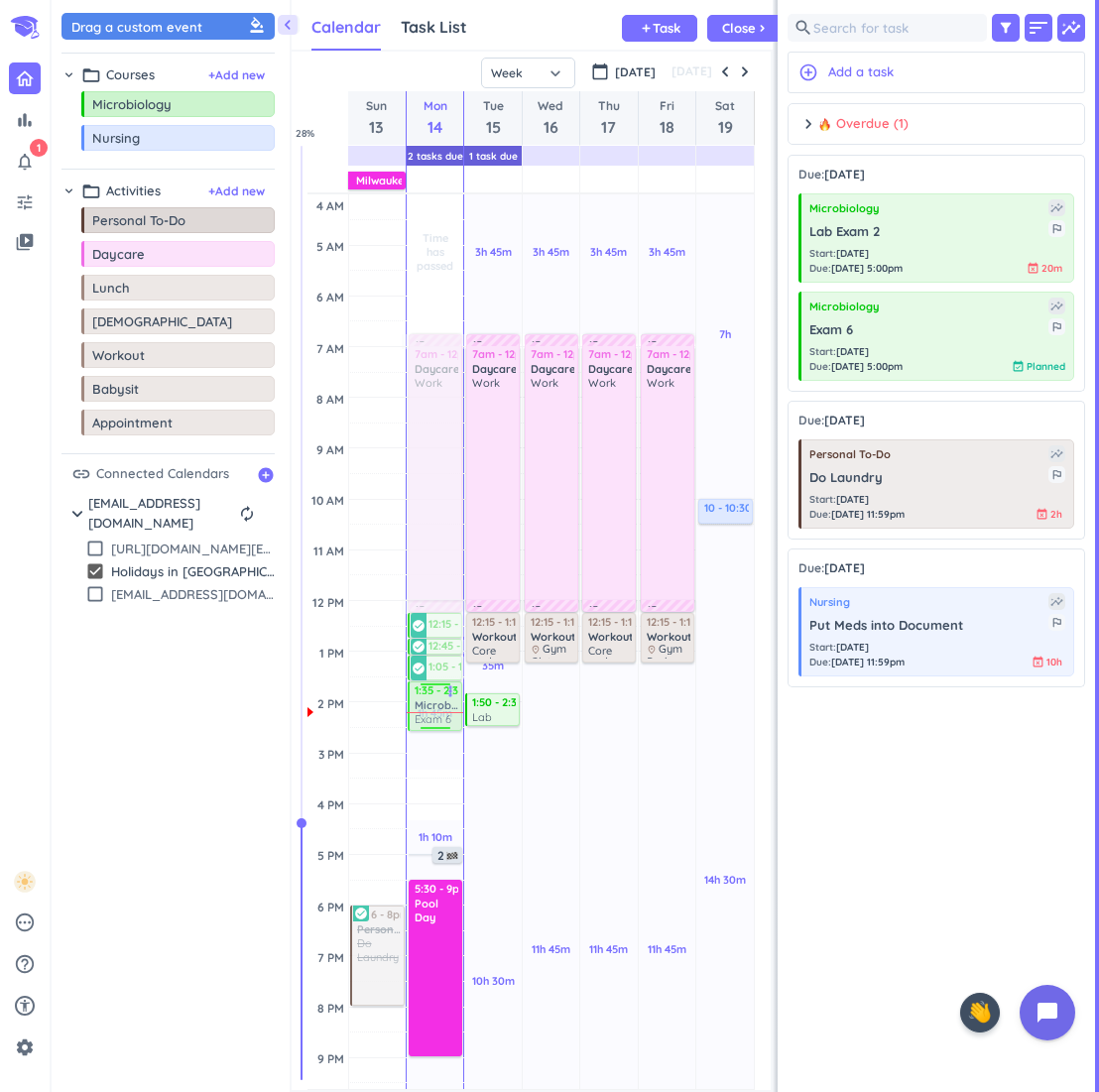 drag, startPoint x: 436, startPoint y: 764, endPoint x: 436, endPoint y: 690, distance: 74 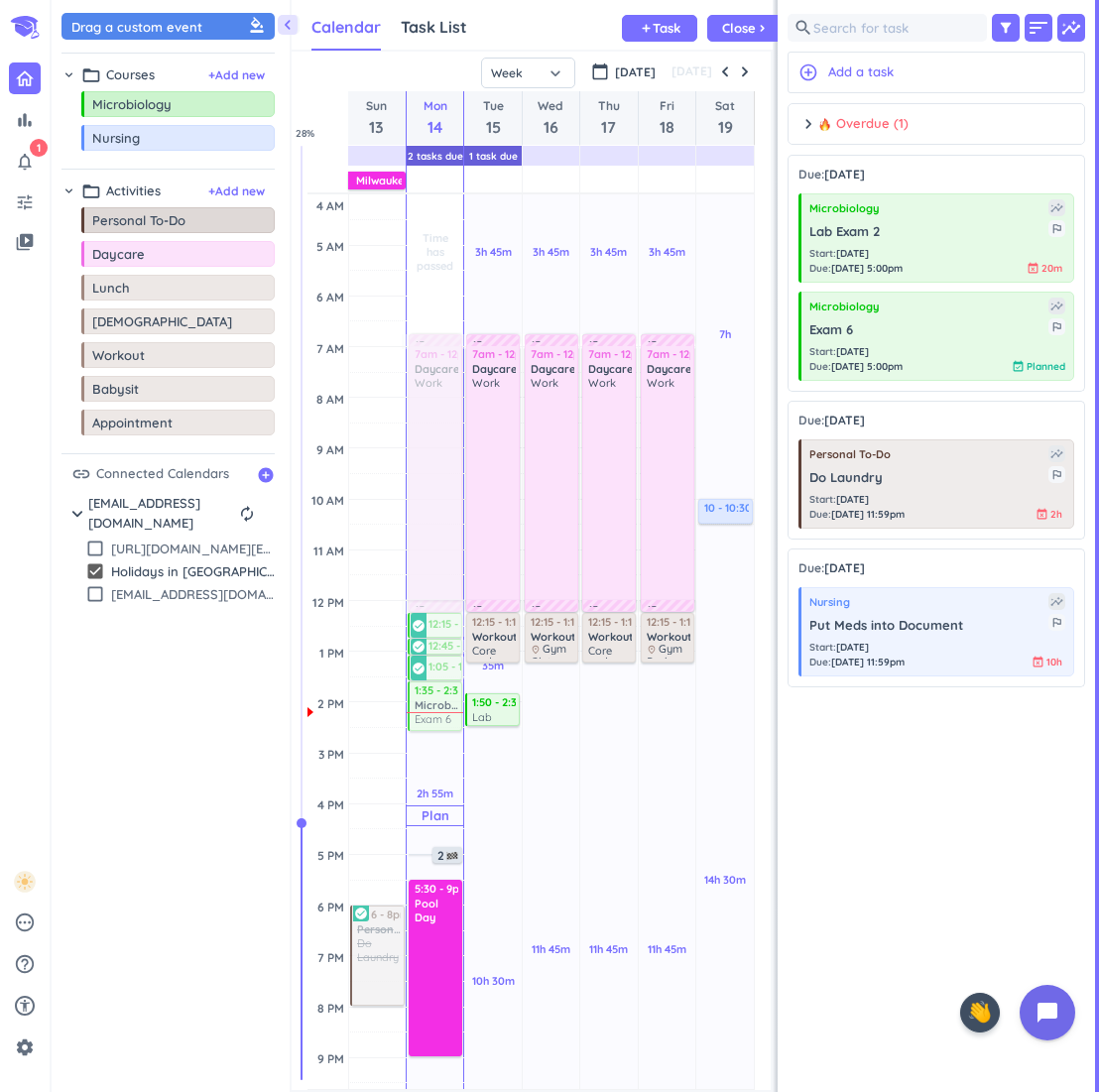 drag, startPoint x: 435, startPoint y: 726, endPoint x: 434, endPoint y: 736, distance: 10.049876 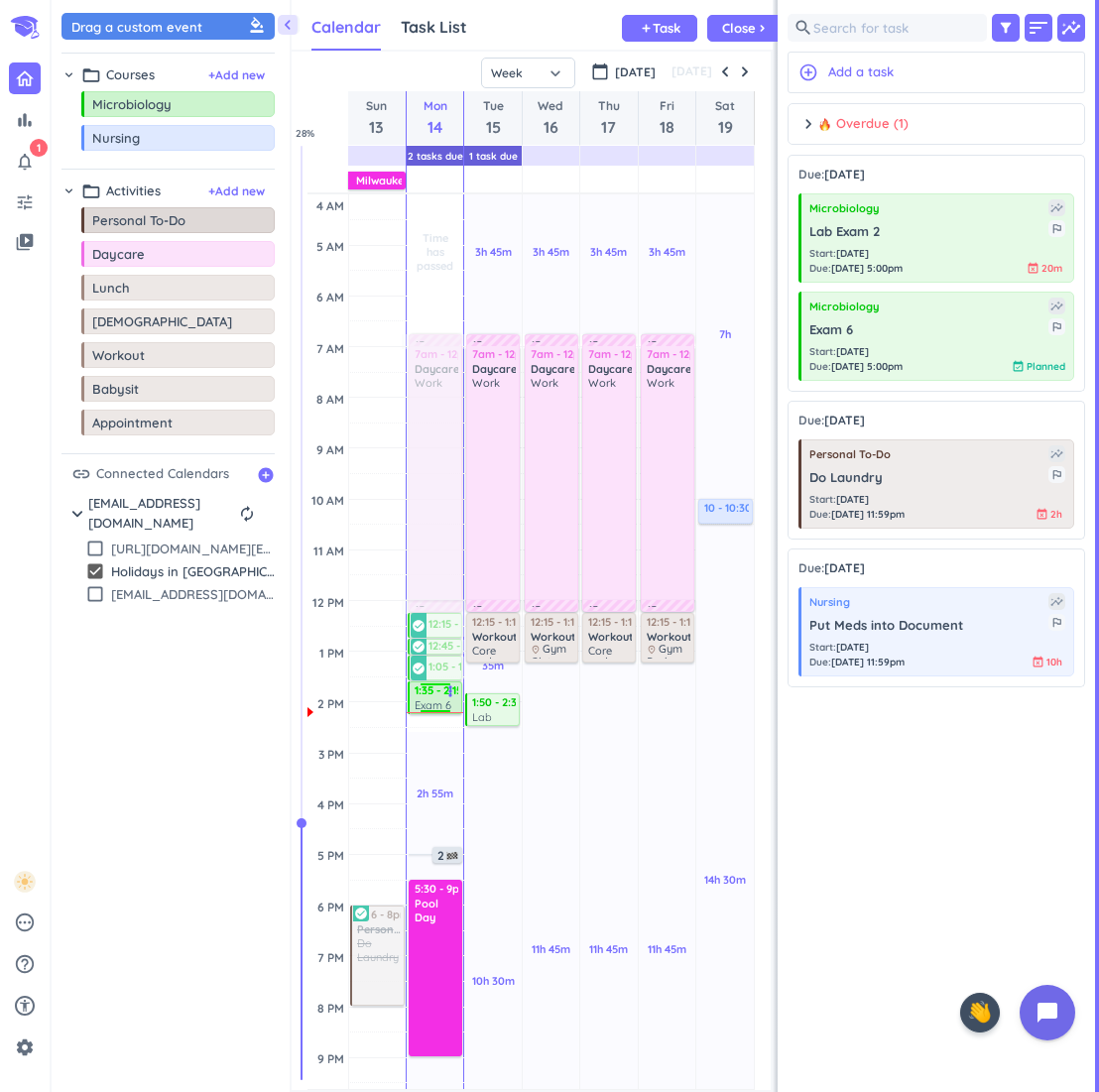 drag, startPoint x: 433, startPoint y: 728, endPoint x: 433, endPoint y: 711, distance: 17 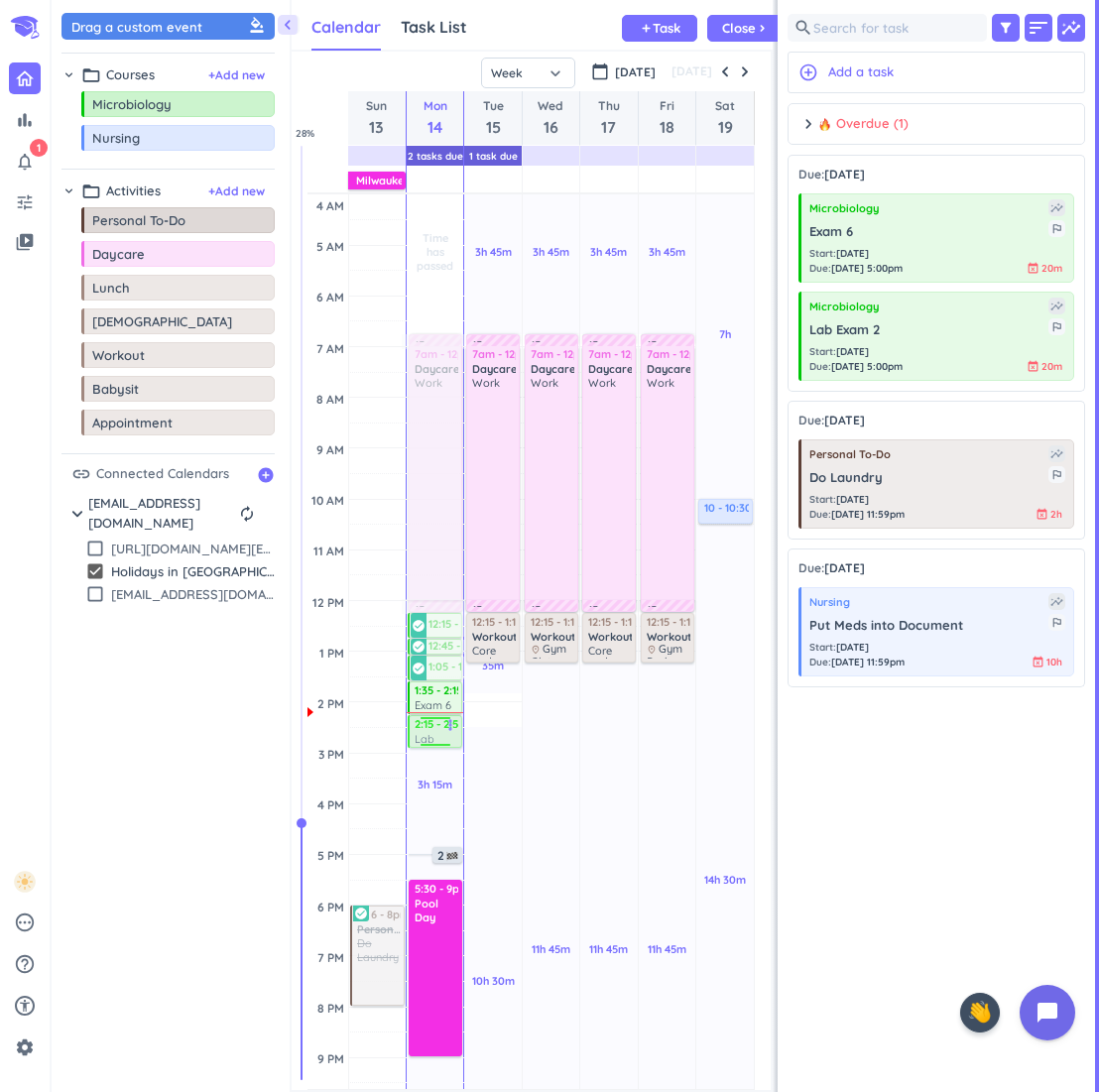 drag, startPoint x: 488, startPoint y: 711, endPoint x: 440, endPoint y: 730, distance: 51.62364 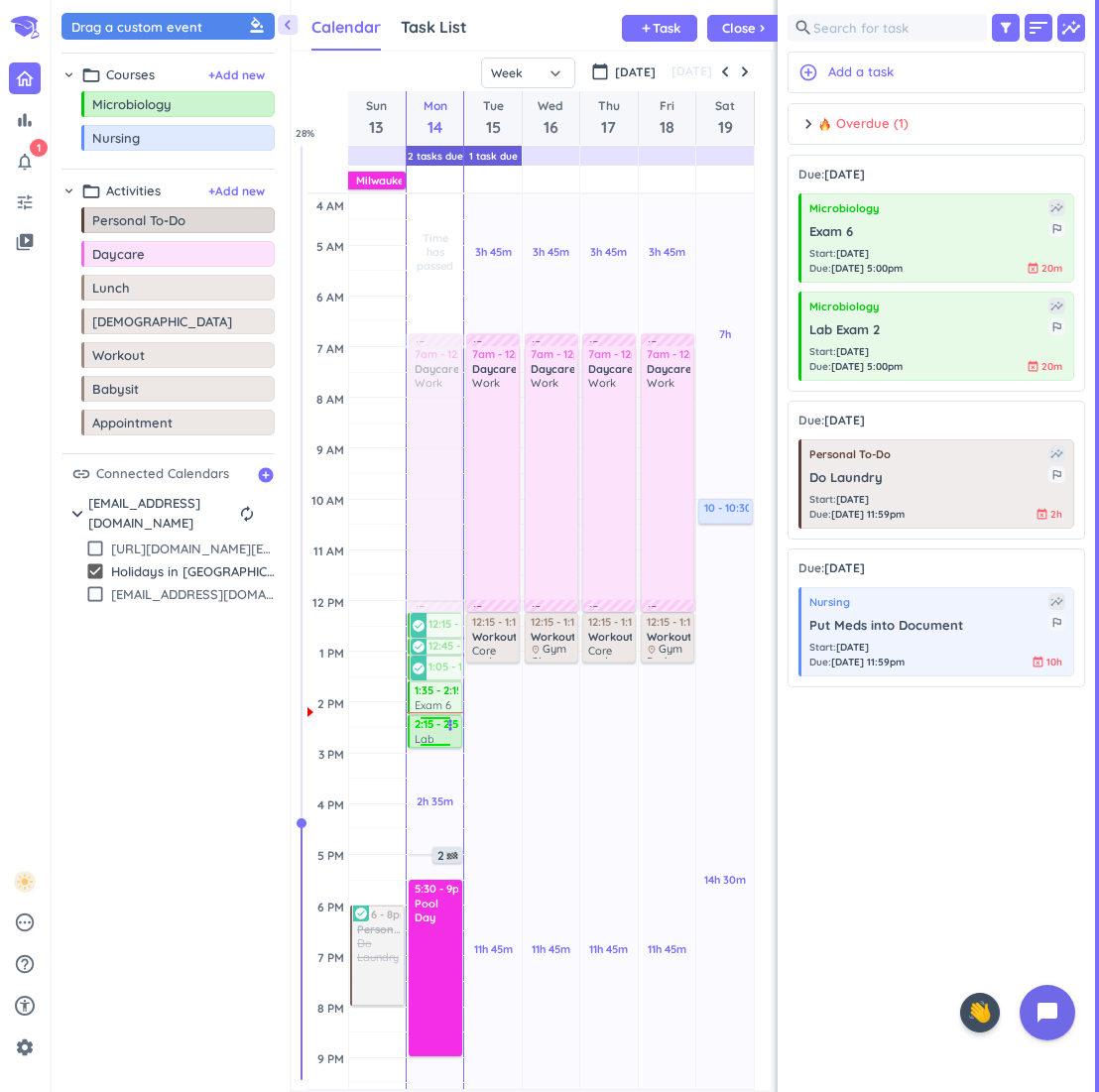 click on "2:15 - 2:55pm" at bounding box center (436, 724) 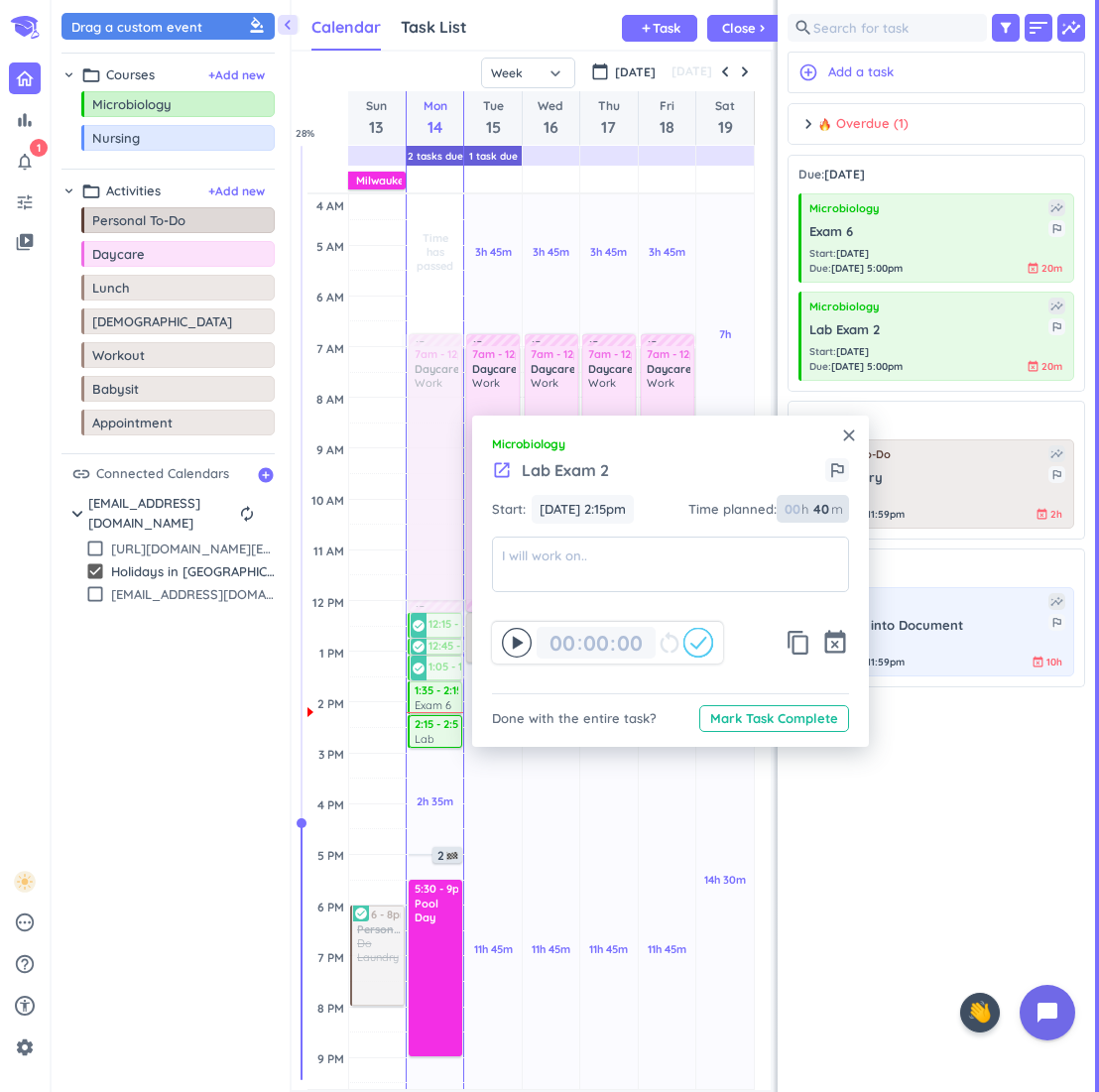 click on "40 40 00" at bounding box center (827, 509) 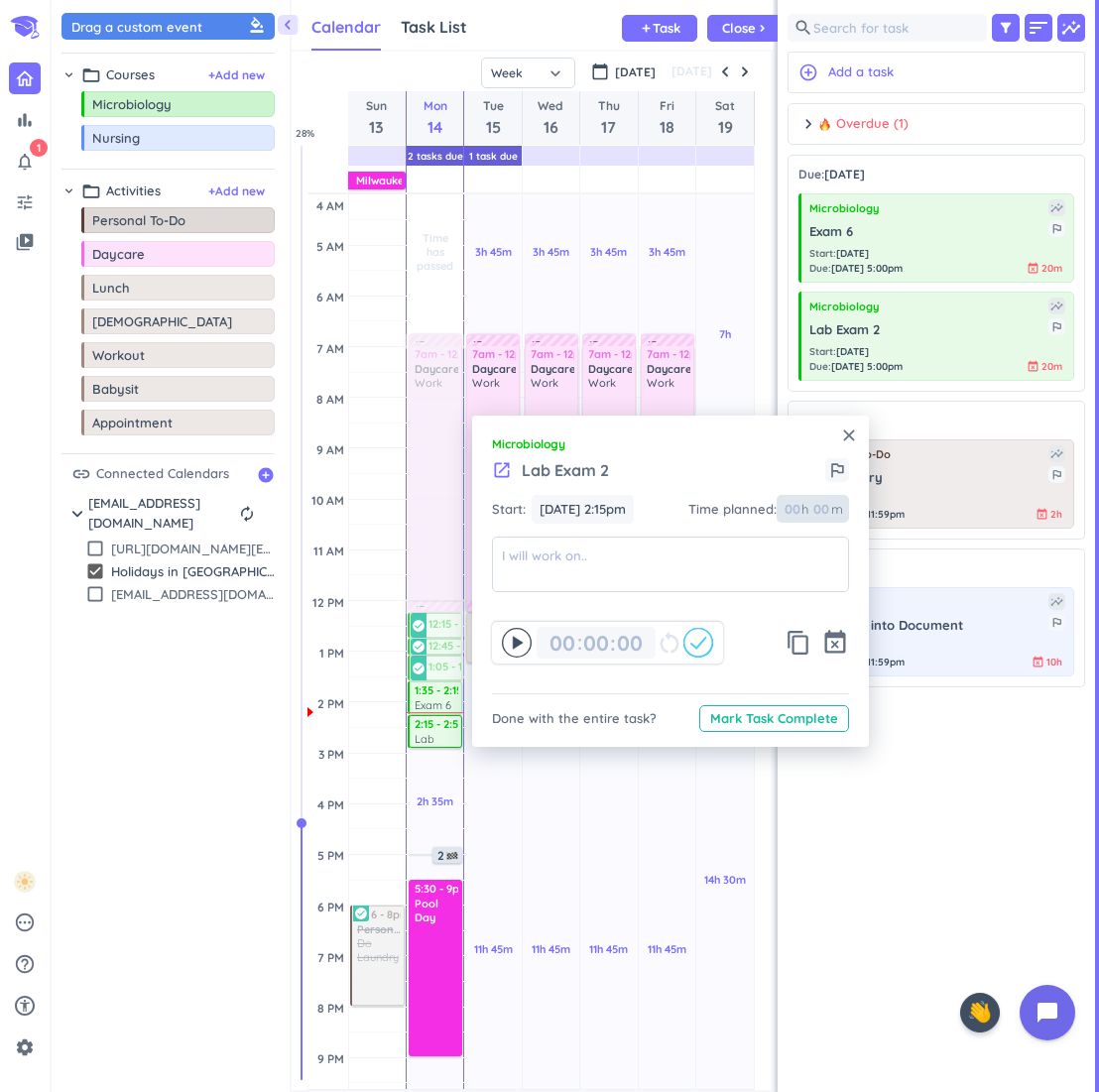 type 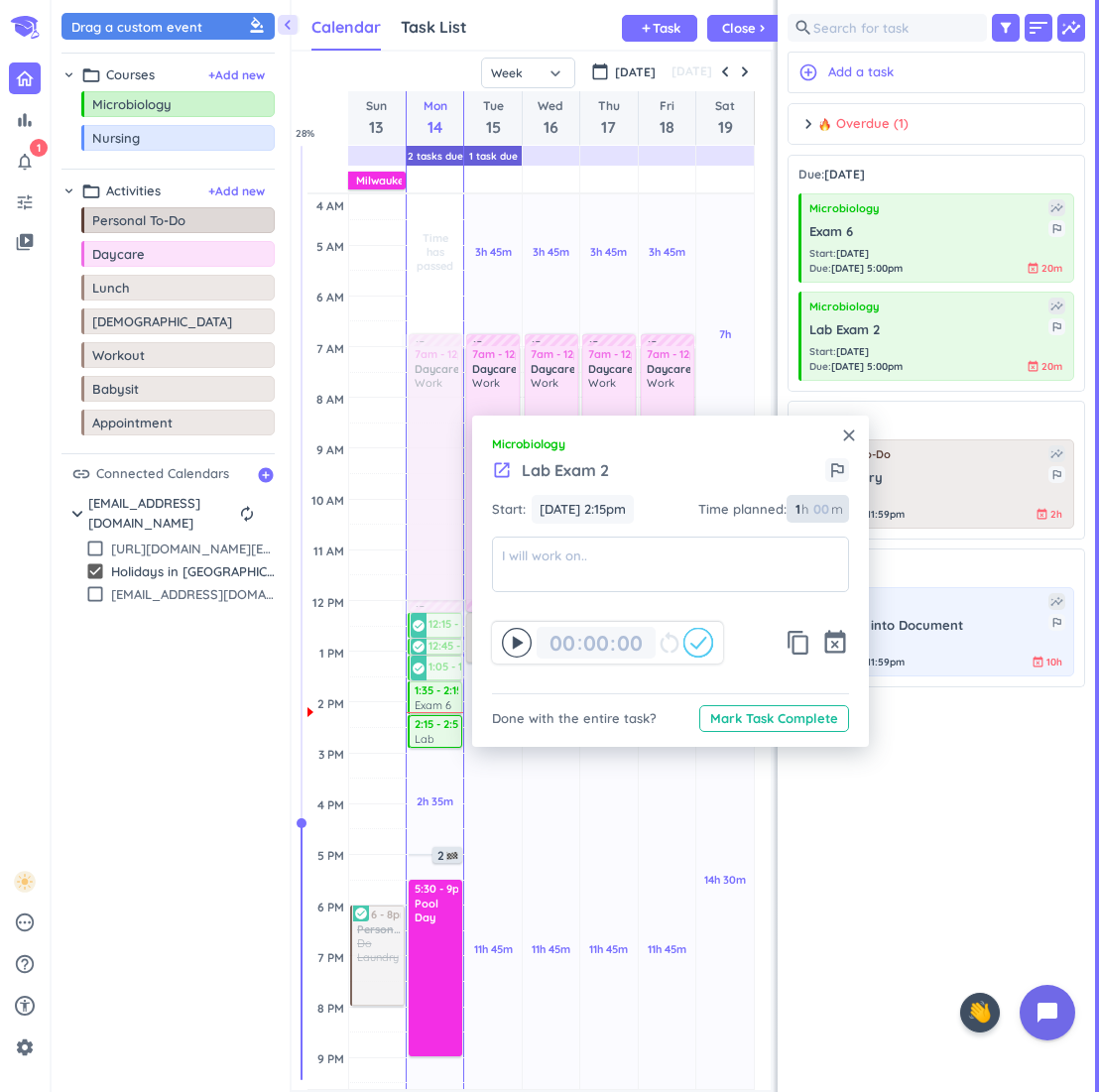 type on "1" 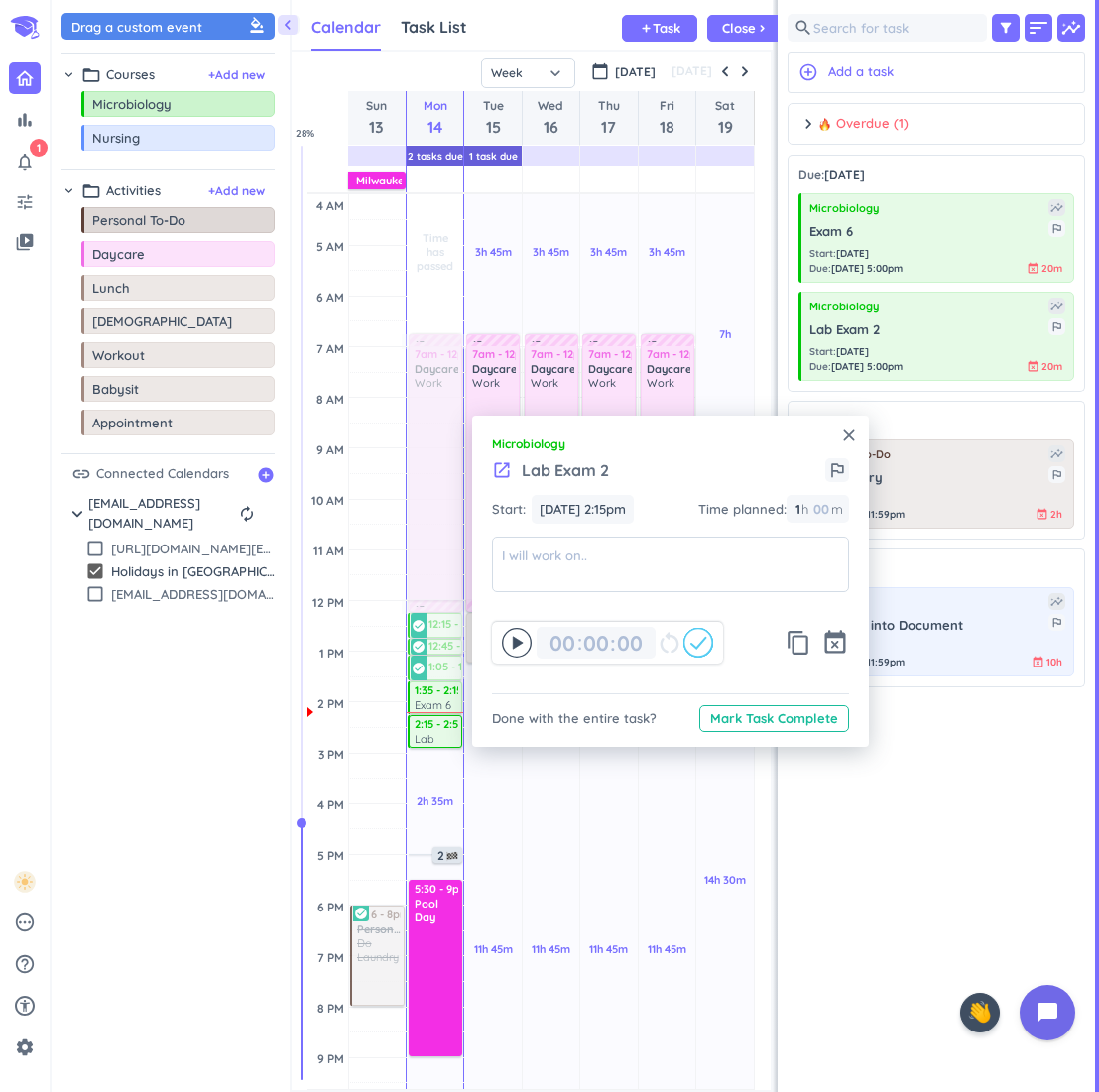 click on "launch Lab Exam 2 outlined_flag" at bounding box center (671, 476) 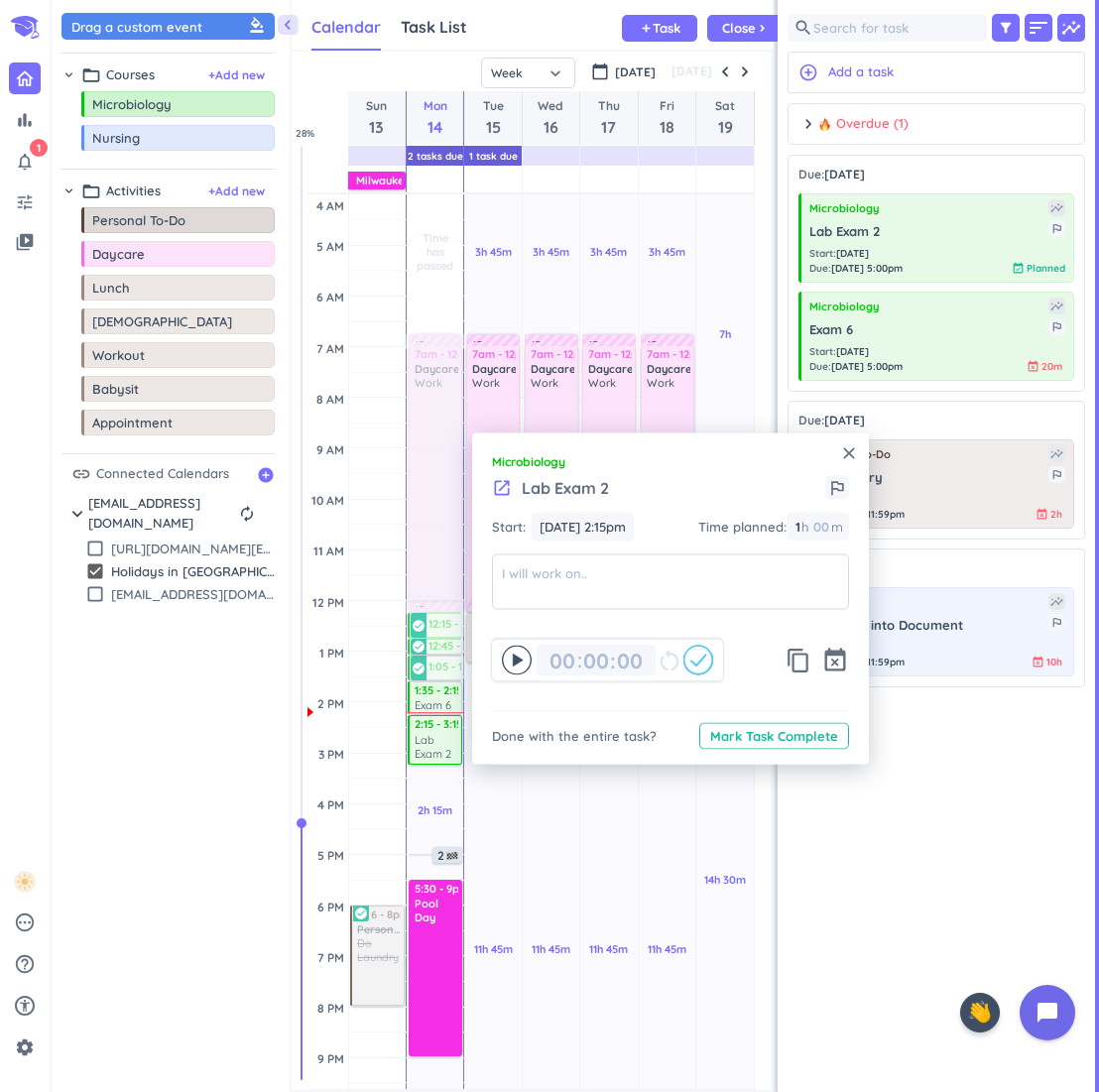 click on "close" at bounding box center [849, 453] 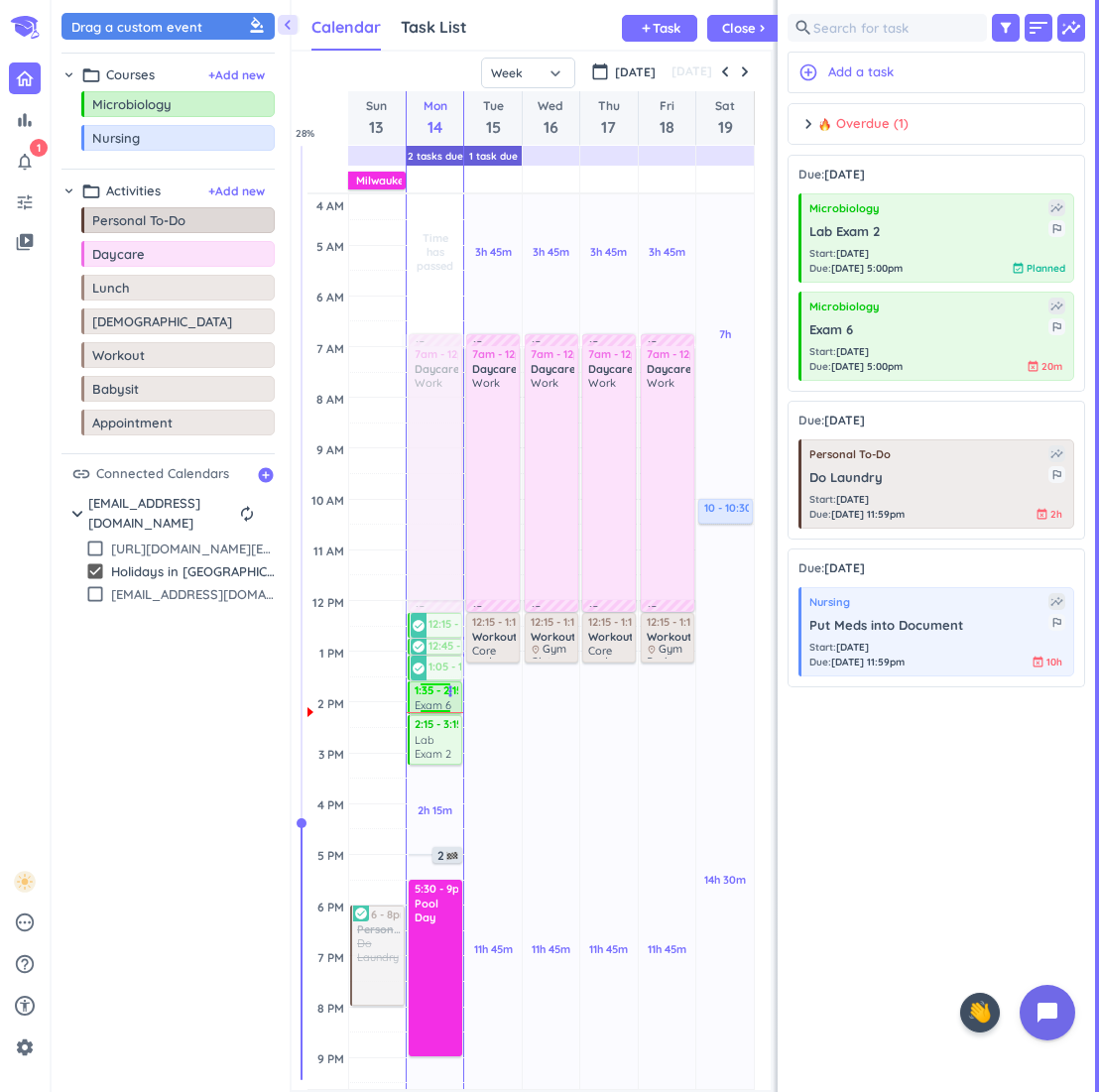 click on "Exam 6" at bounding box center [432, 704] 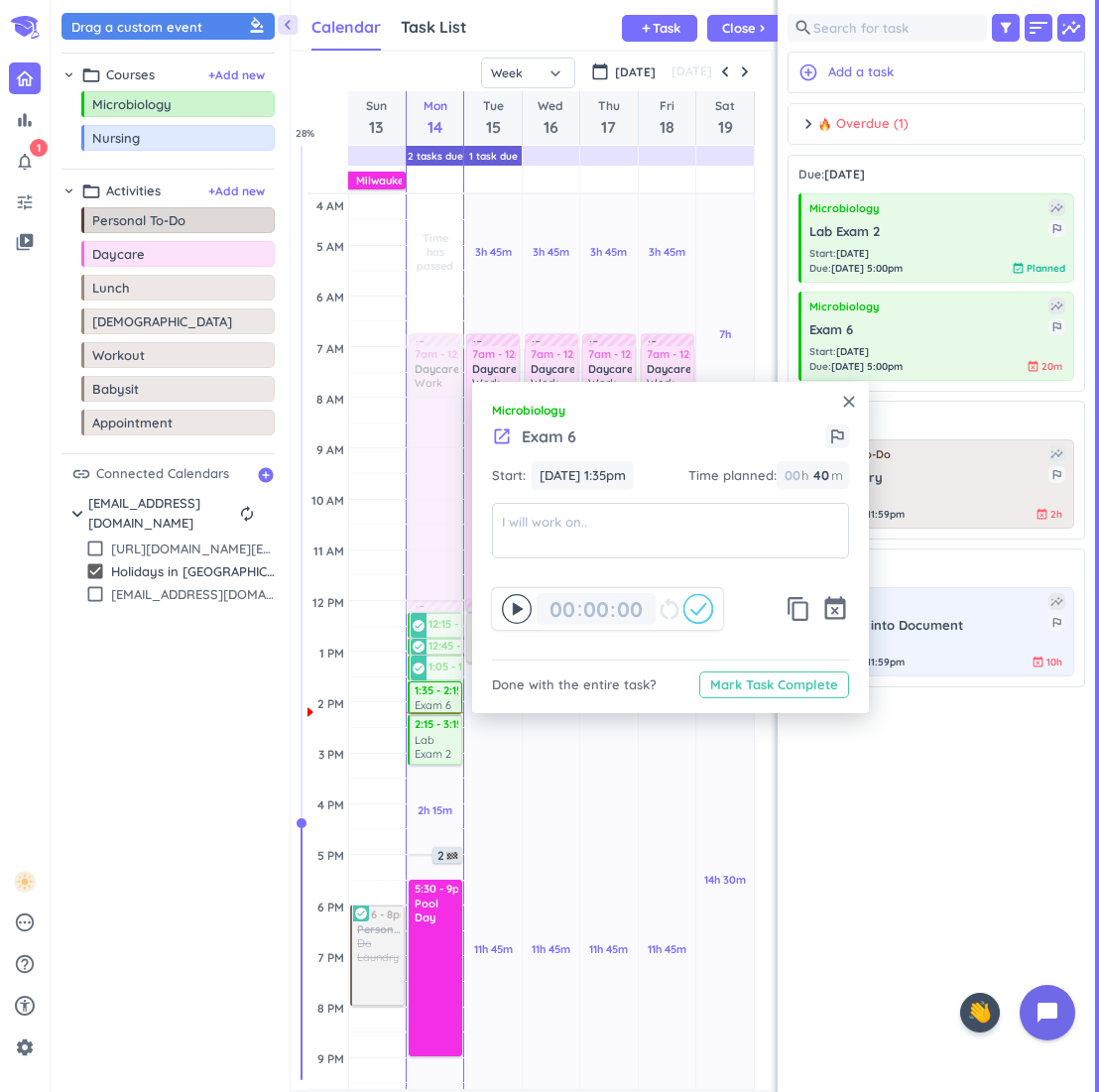 drag, startPoint x: 730, startPoint y: 683, endPoint x: 741, endPoint y: 672, distance: 15.556349 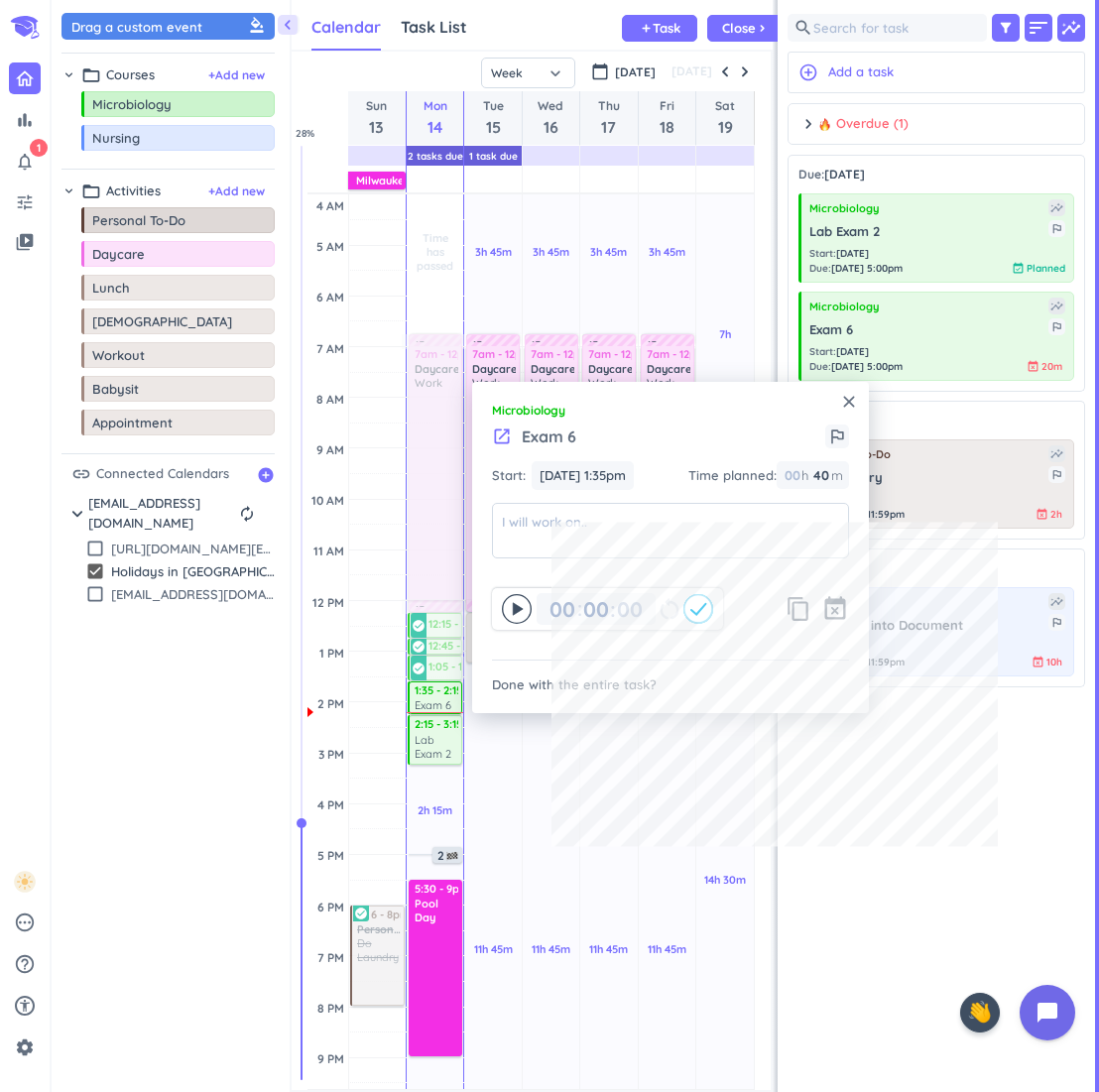 type on "00" 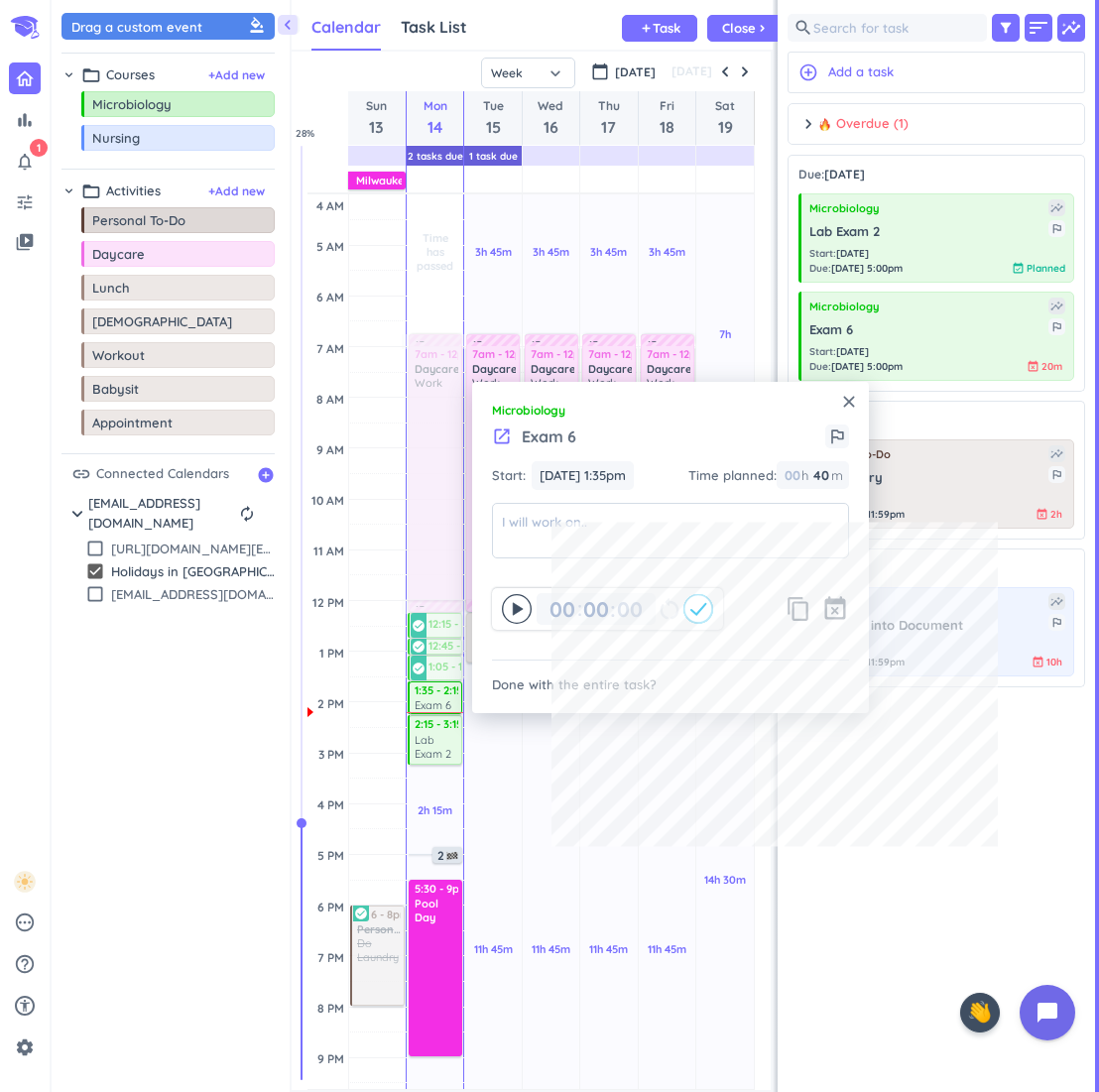 type on "40" 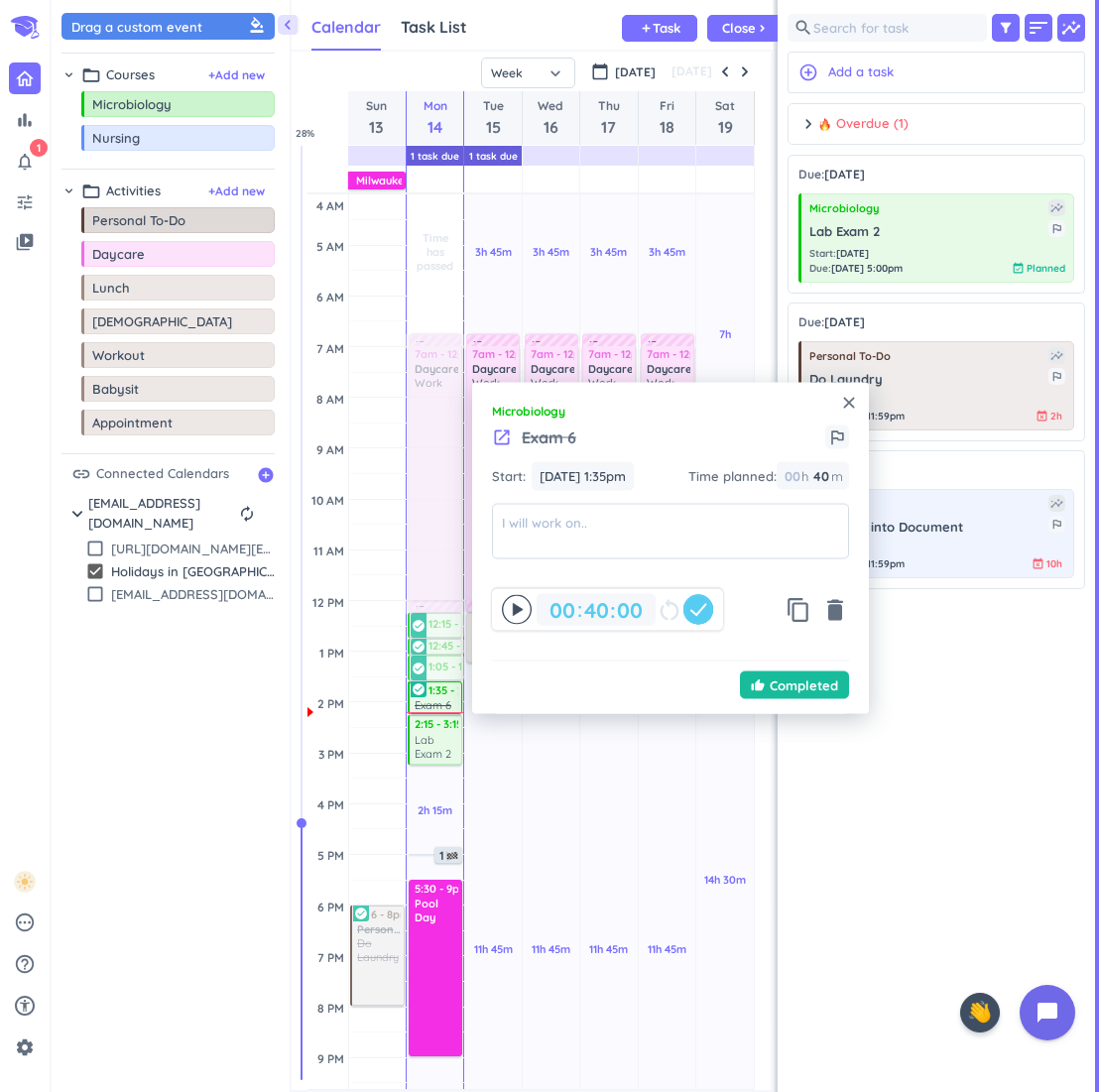 click on "close" at bounding box center (849, 403) 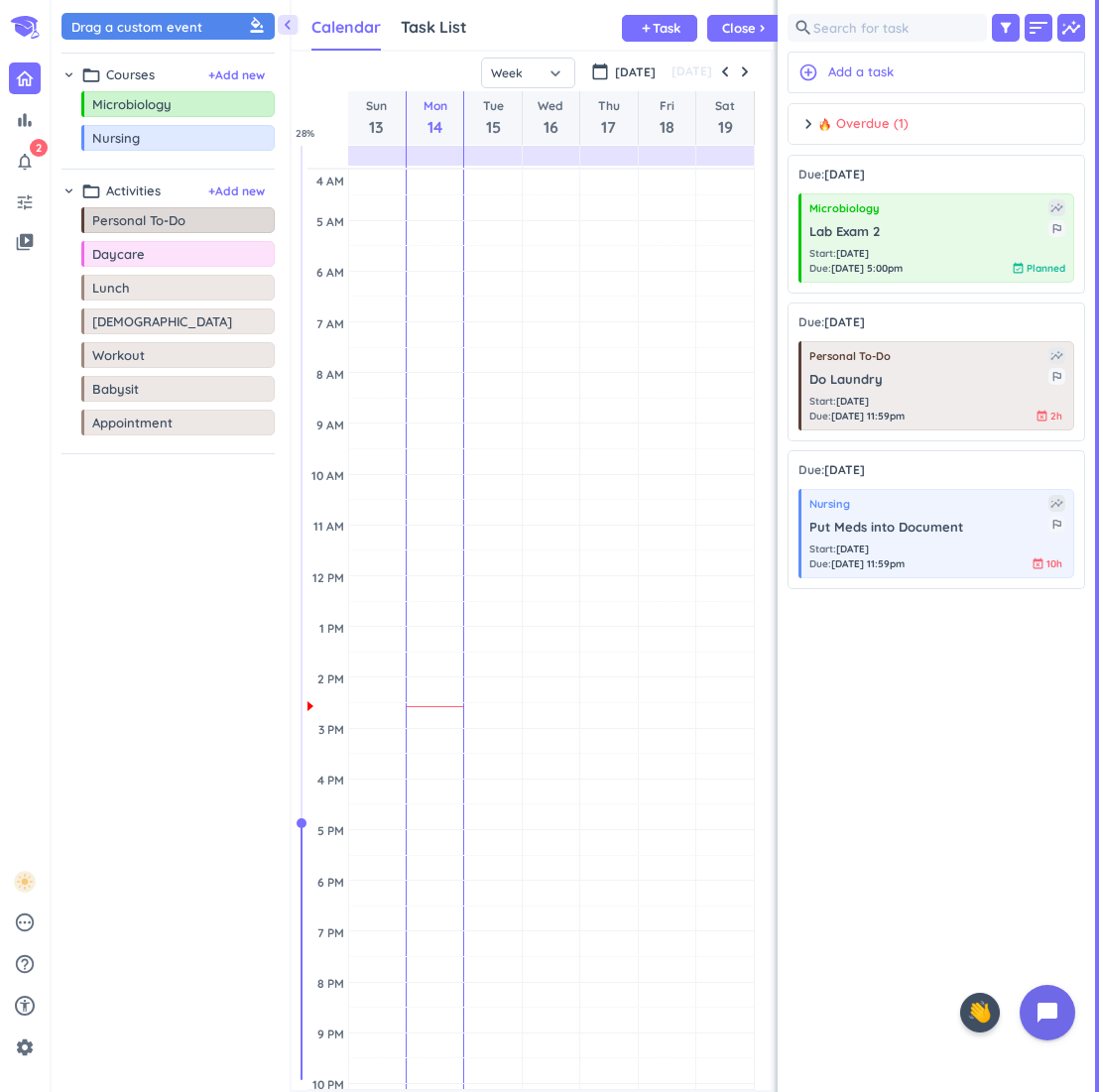 scroll, scrollTop: 0, scrollLeft: 0, axis: both 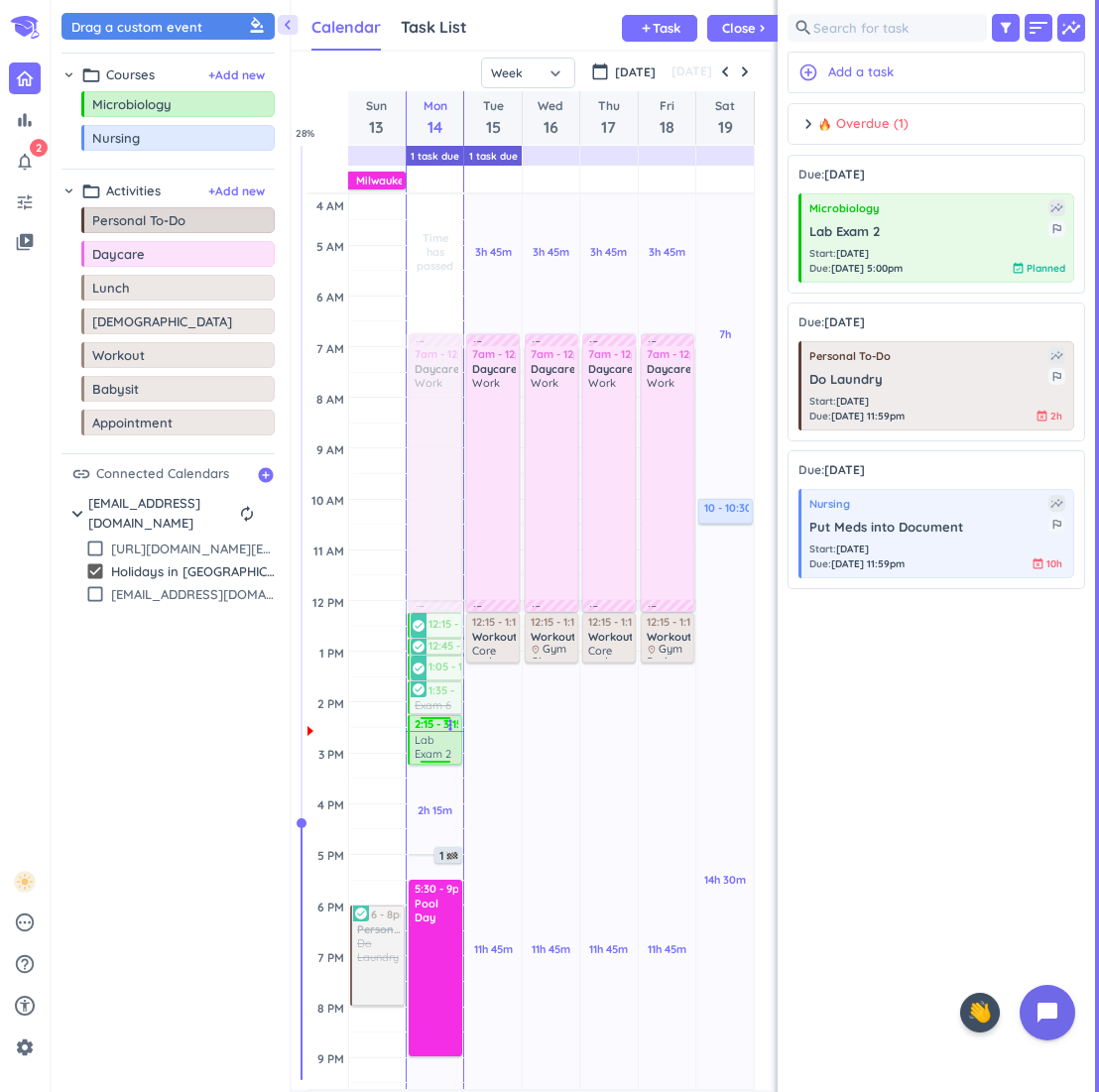 click on "Lab Exam 2" at bounding box center [436, 747] 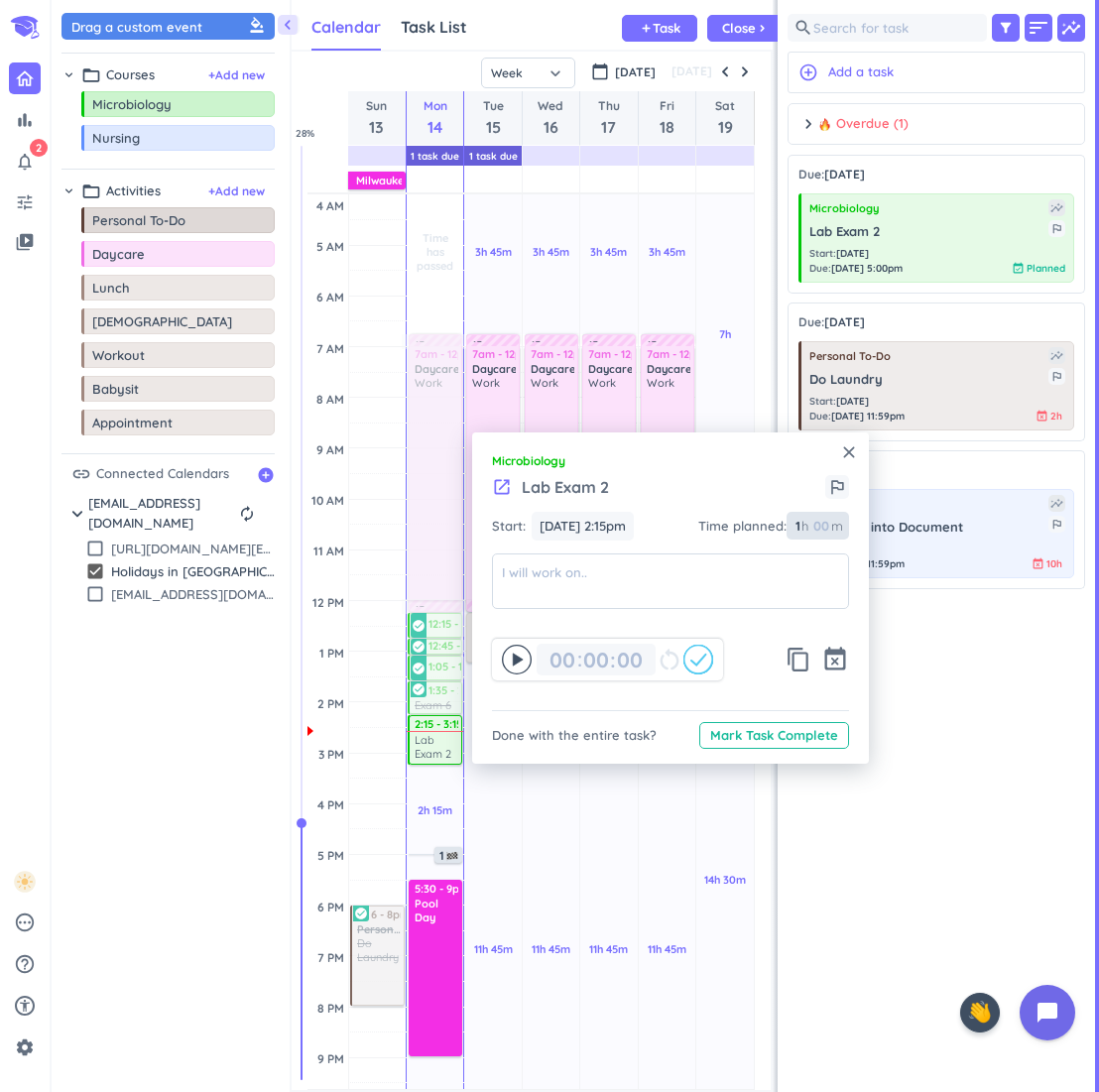 click on "1" at bounding box center [796, 526] 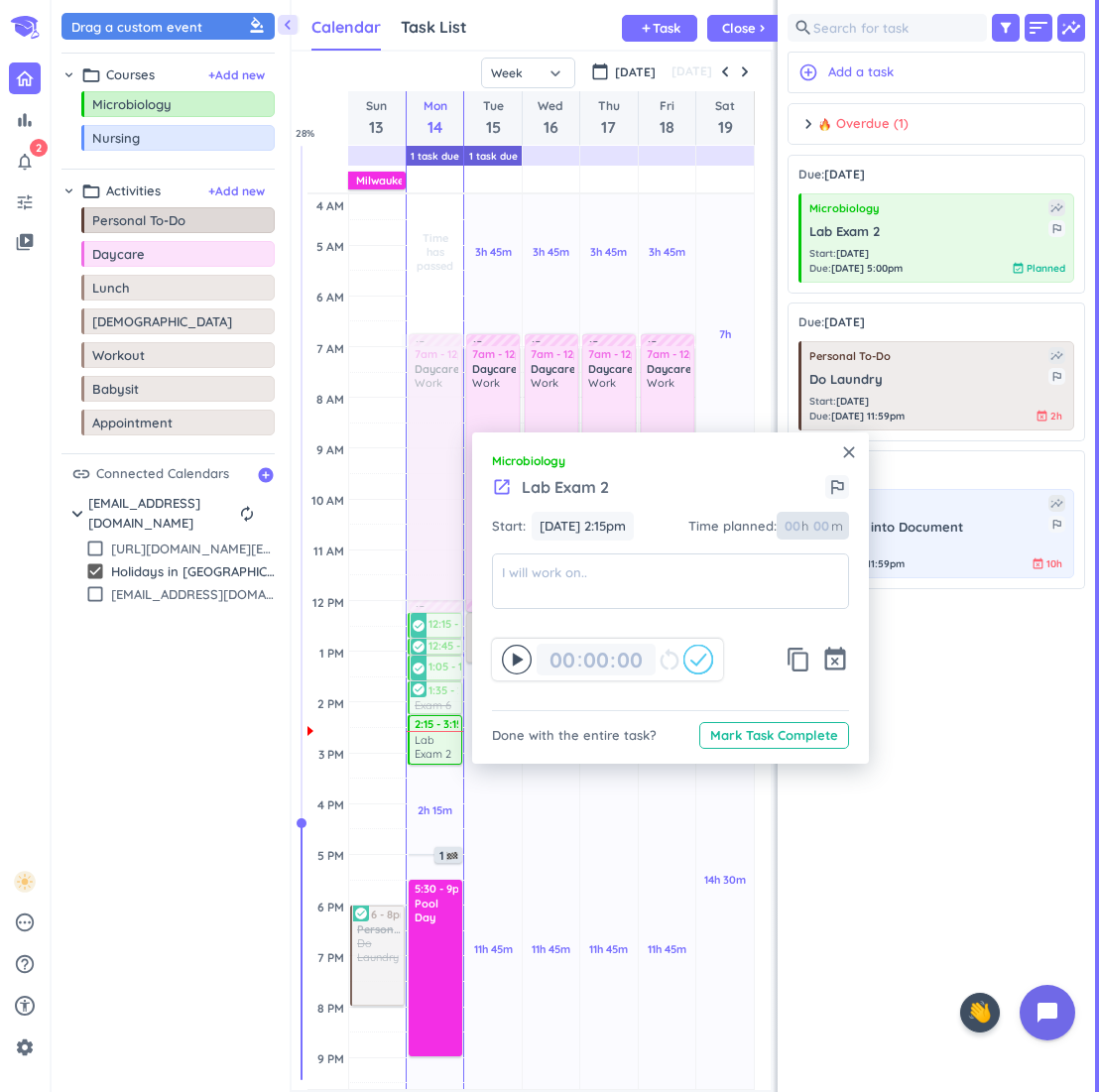 type 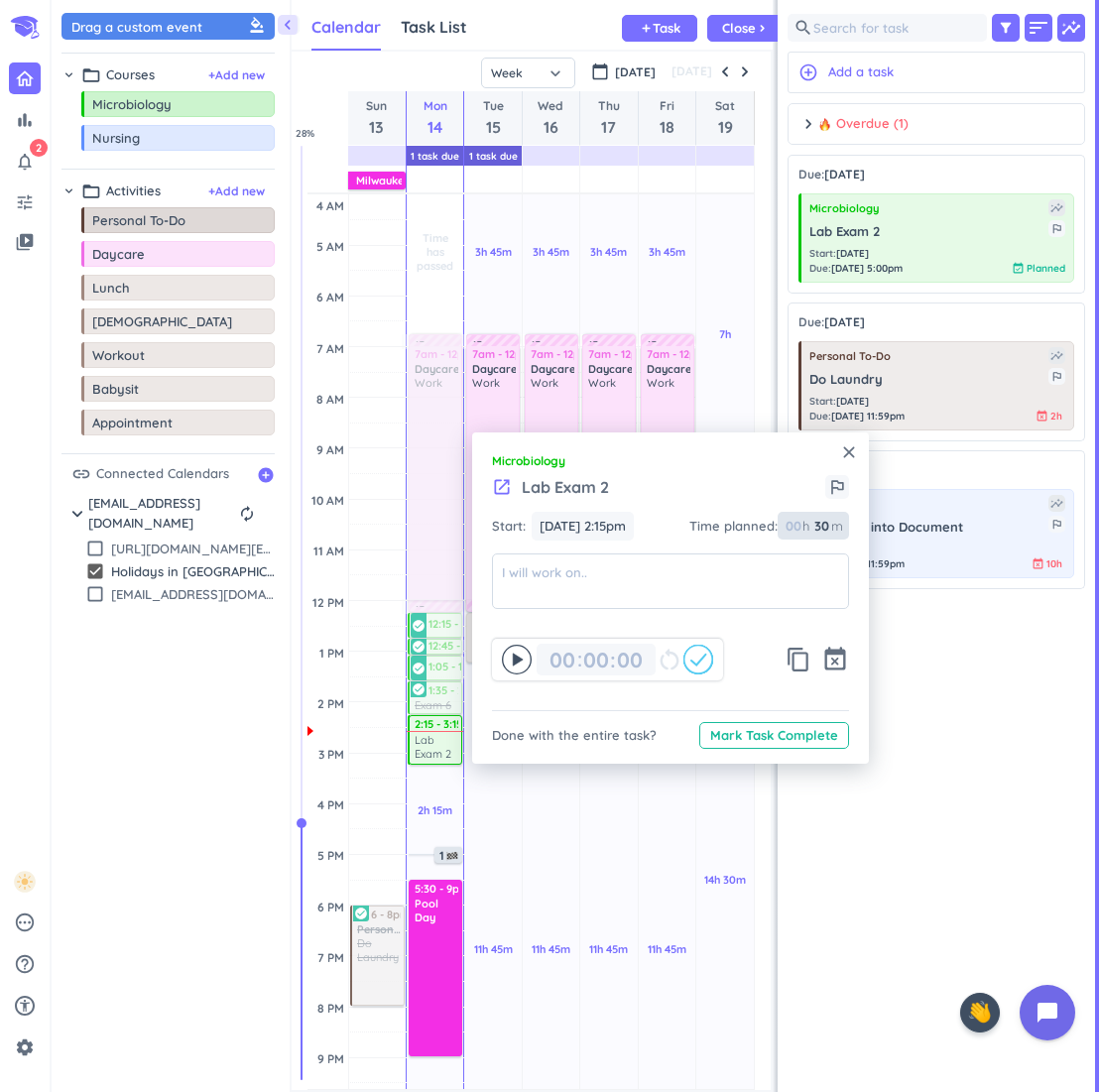 type on "30" 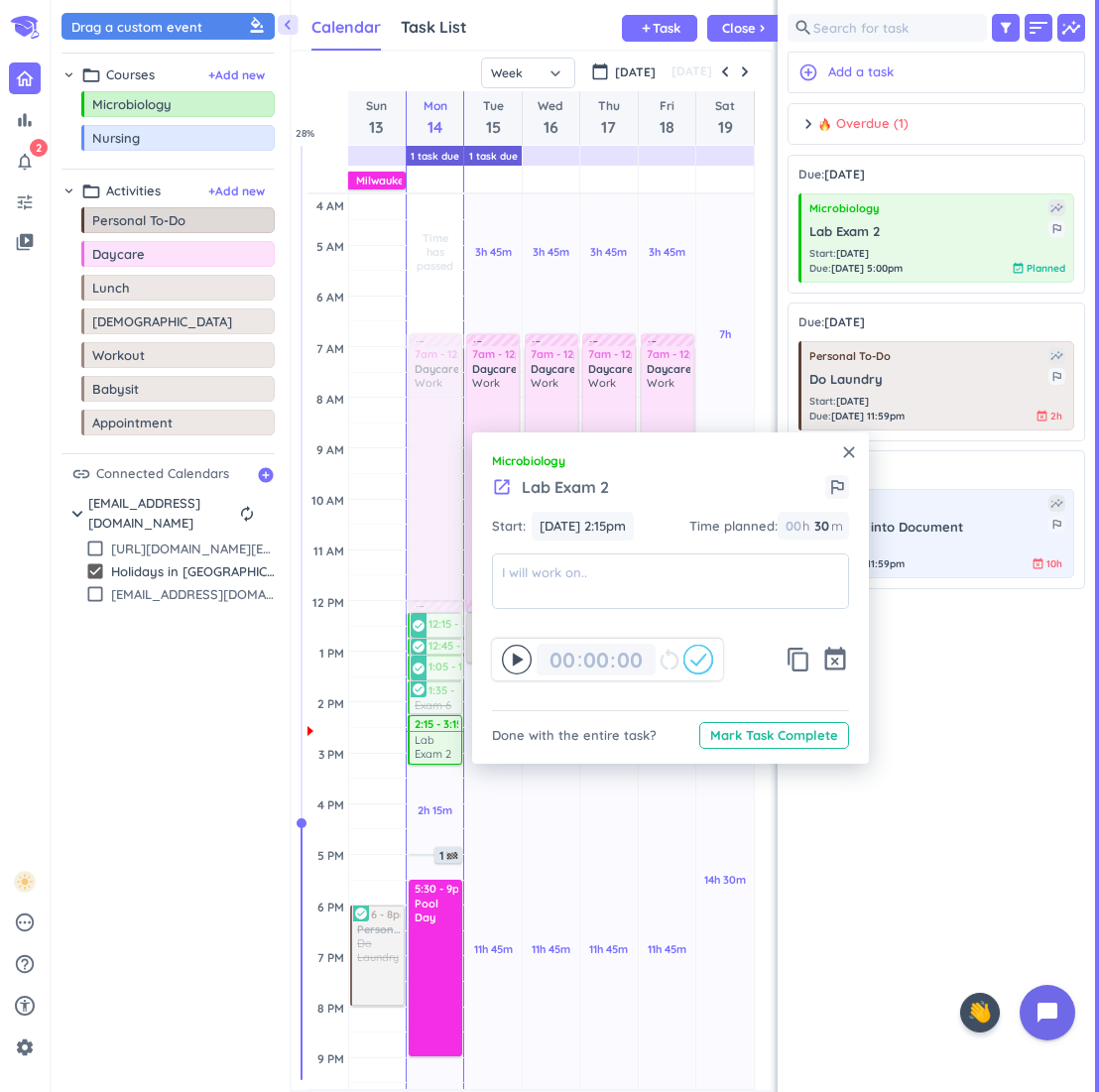 click on "launch Lab Exam 2 outlined_flag" at bounding box center [671, 493] 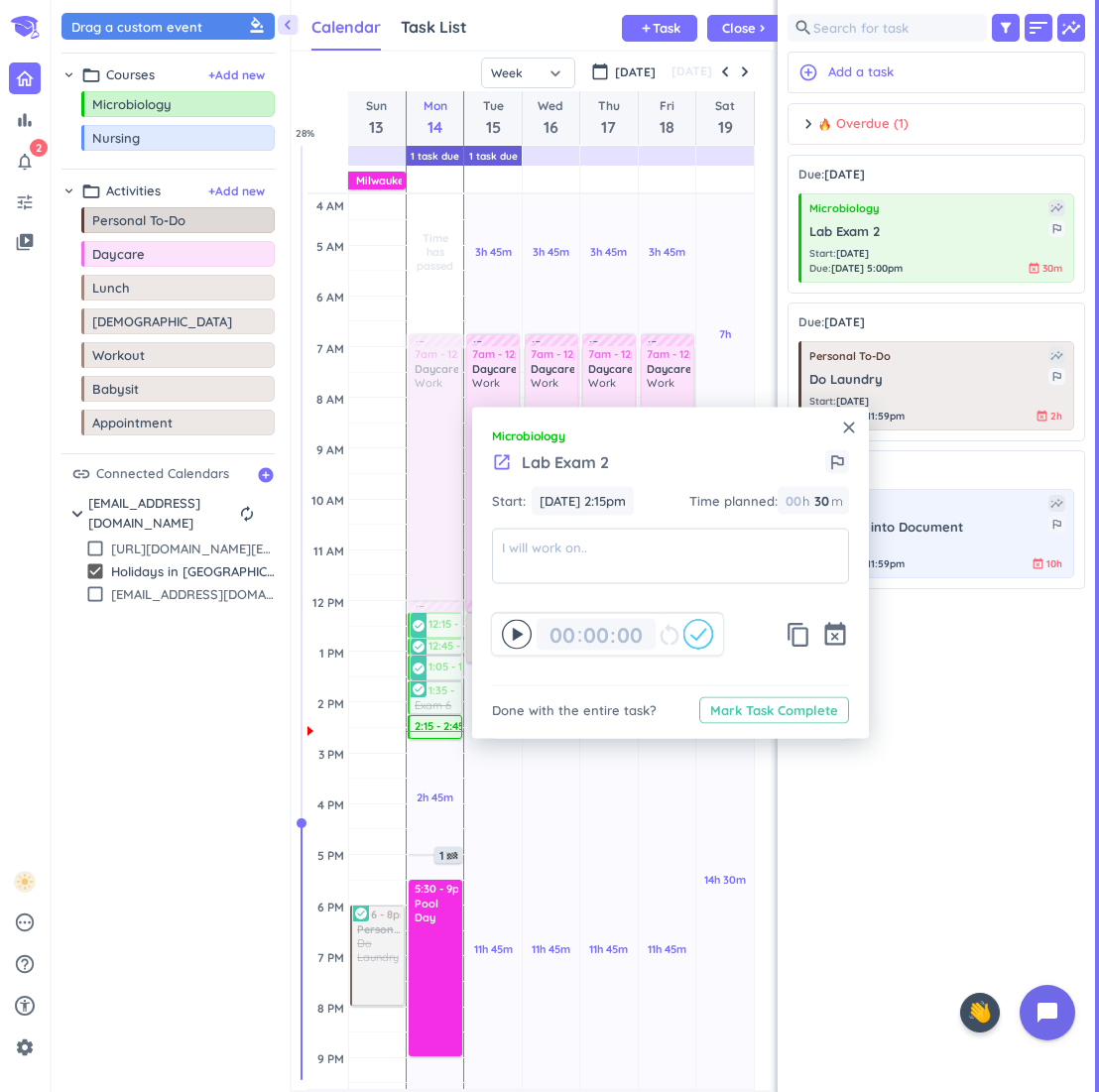 click on "Mark Task Complete" at bounding box center [774, 710] 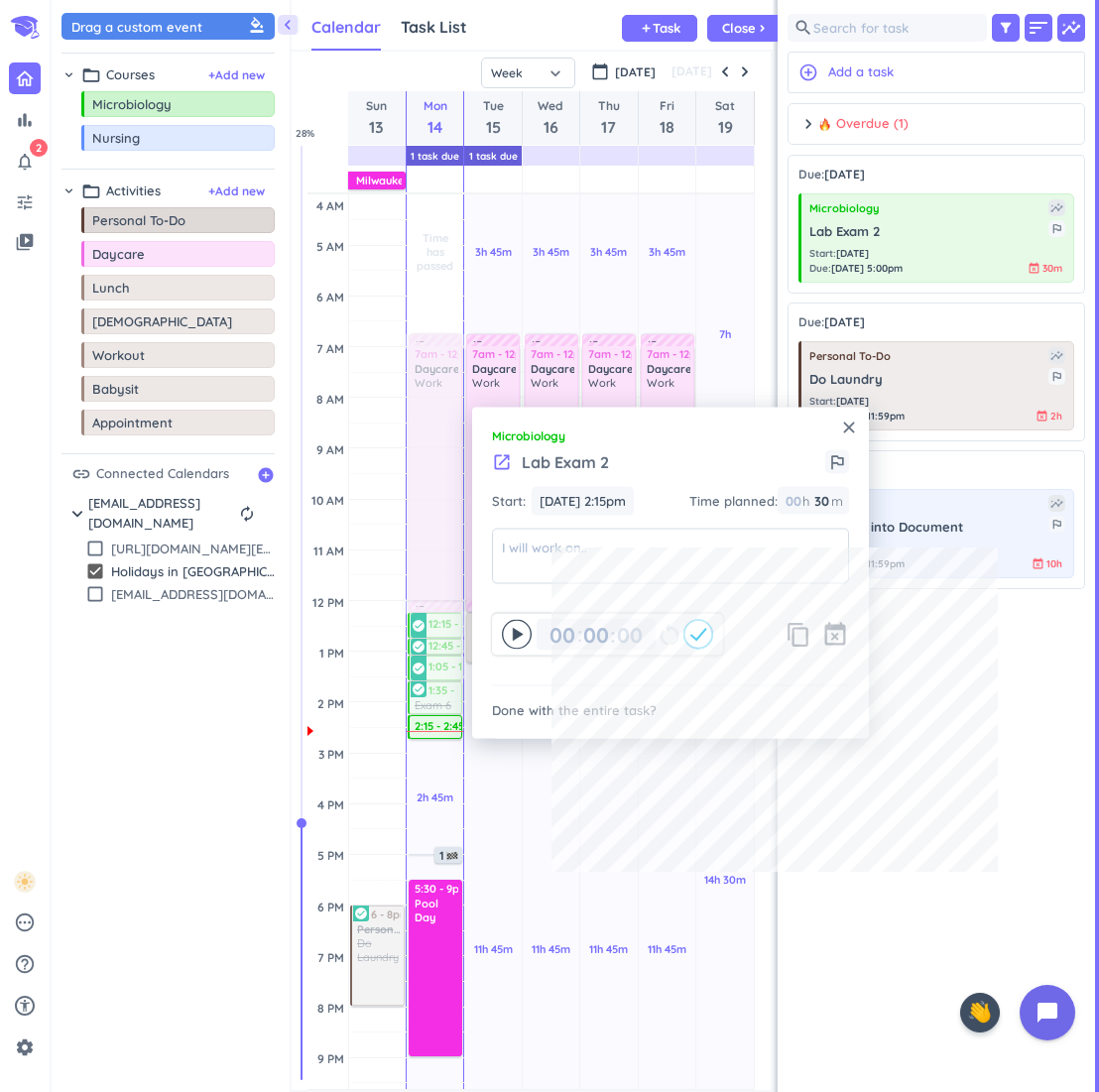 type on "1" 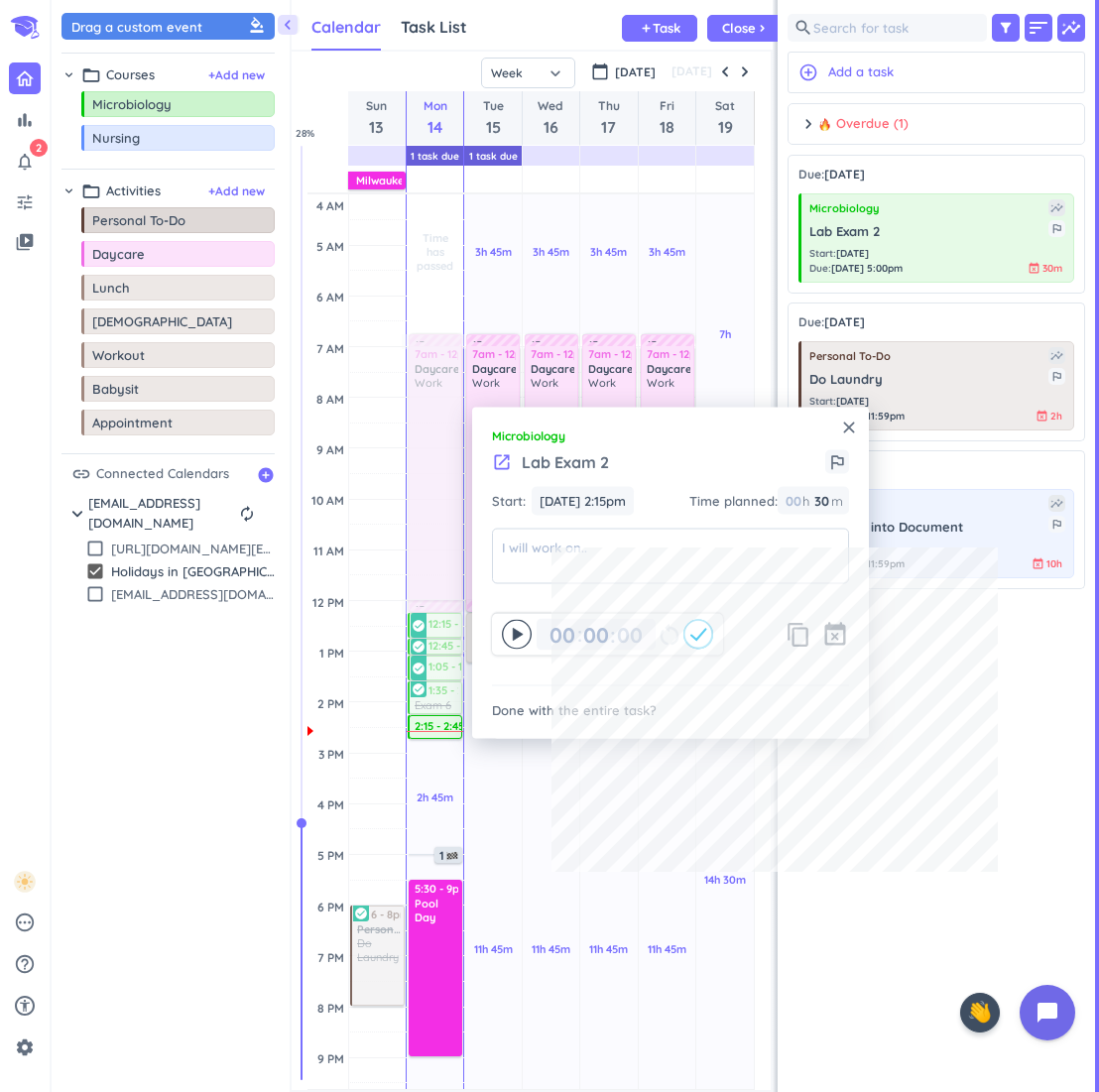 type 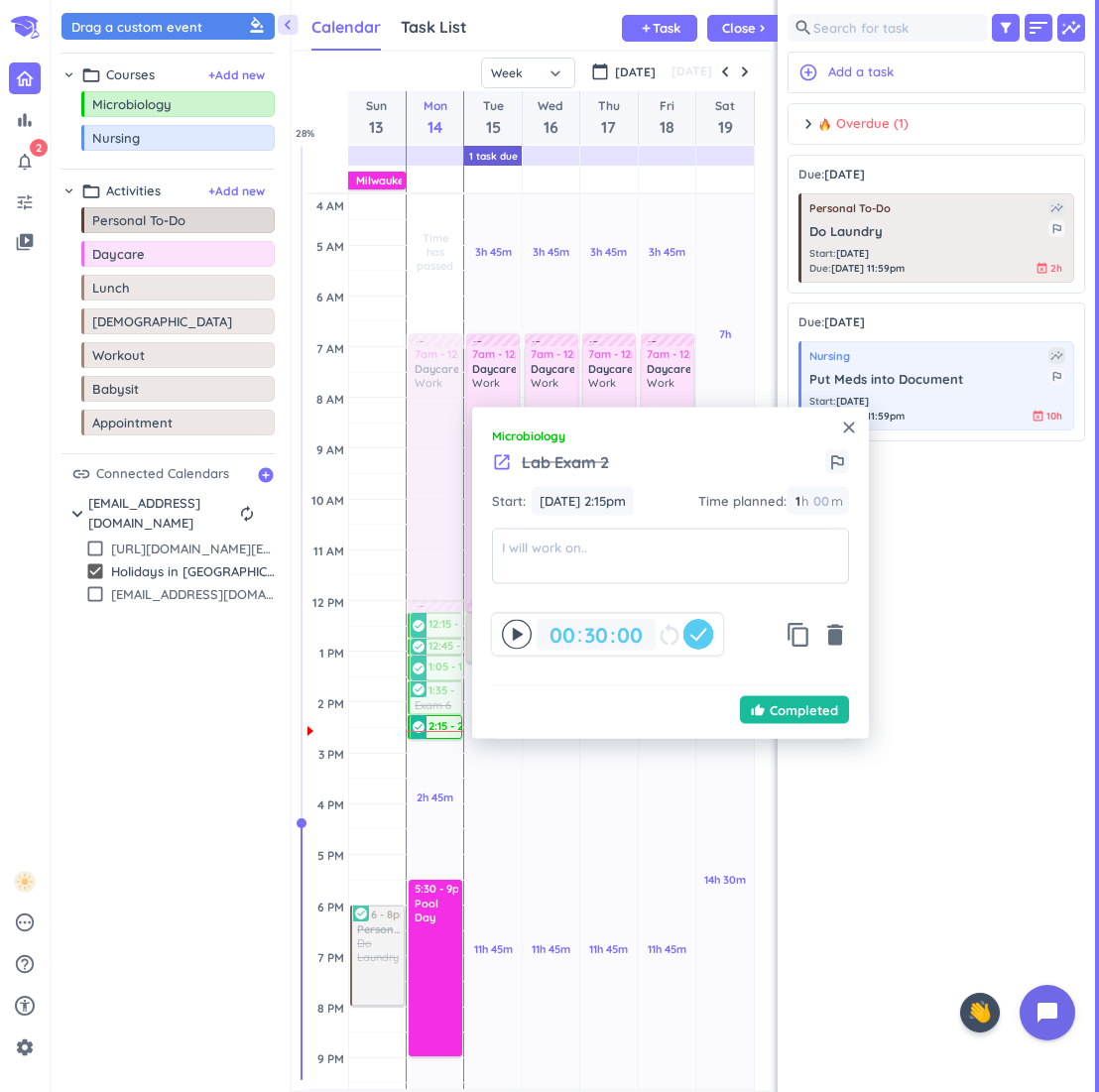 click on "close" at bounding box center [849, 427] 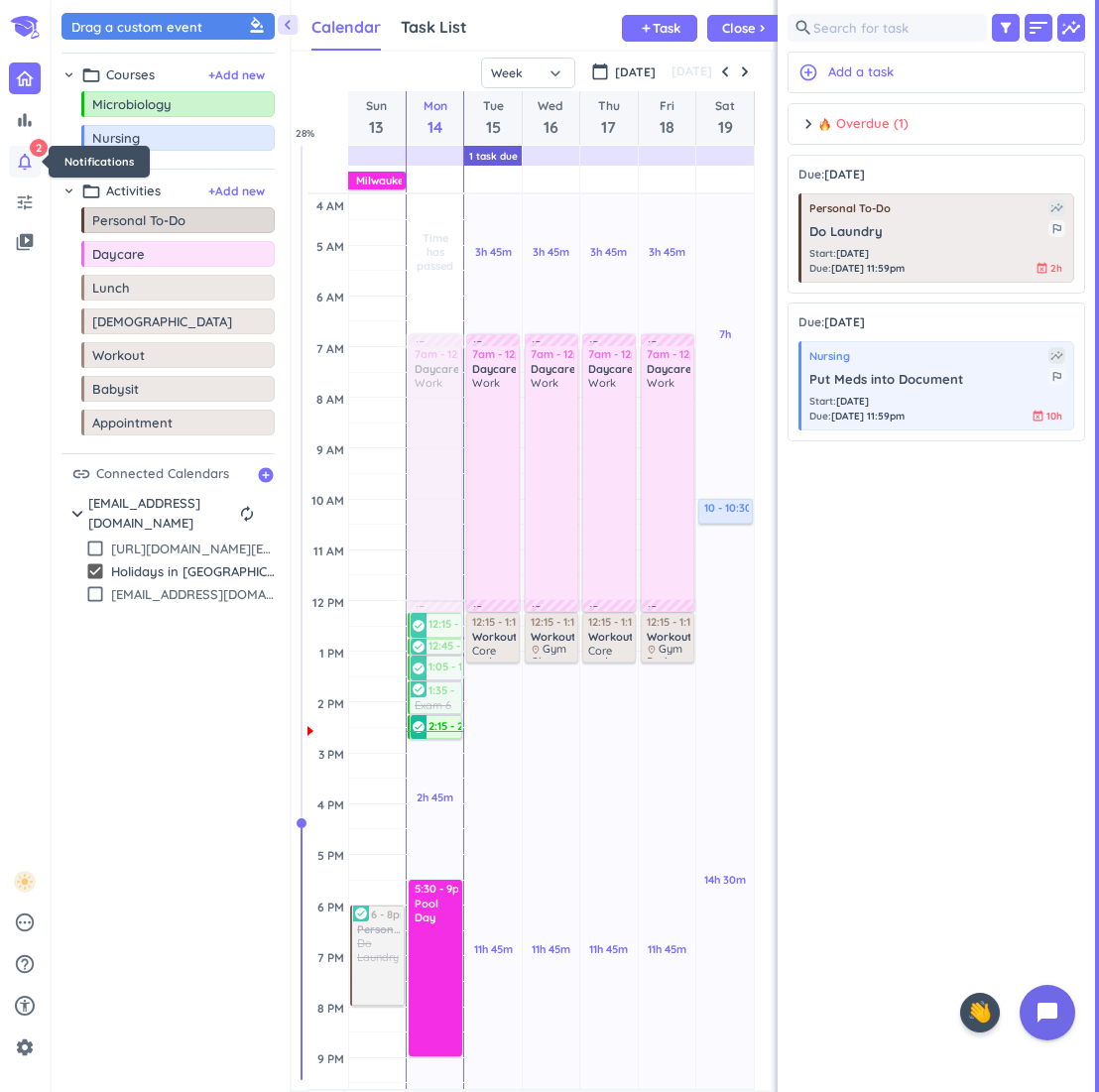click on "notifications_none" at bounding box center (25, 162) 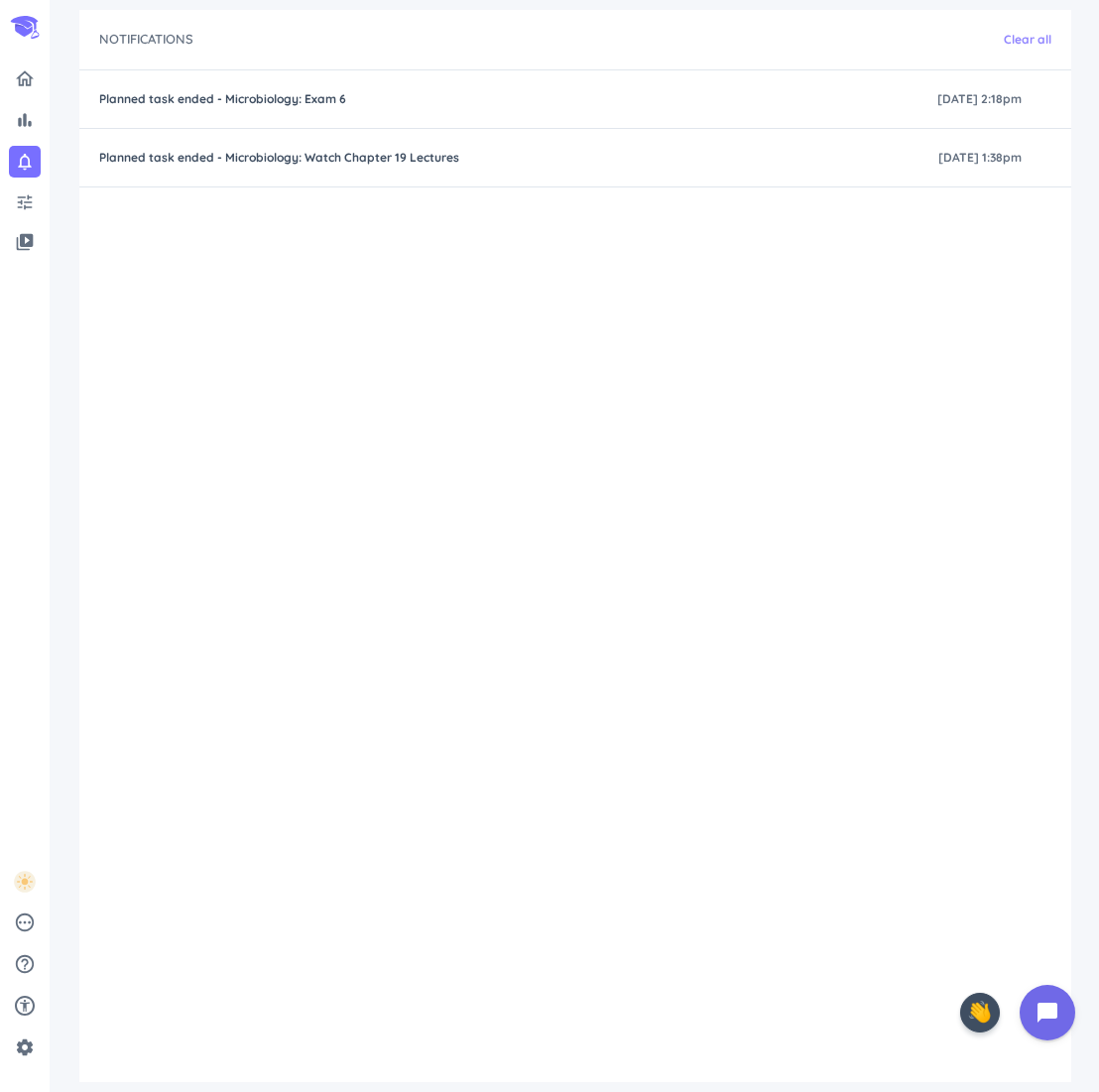 click on "Clear all" at bounding box center (1028, 40) 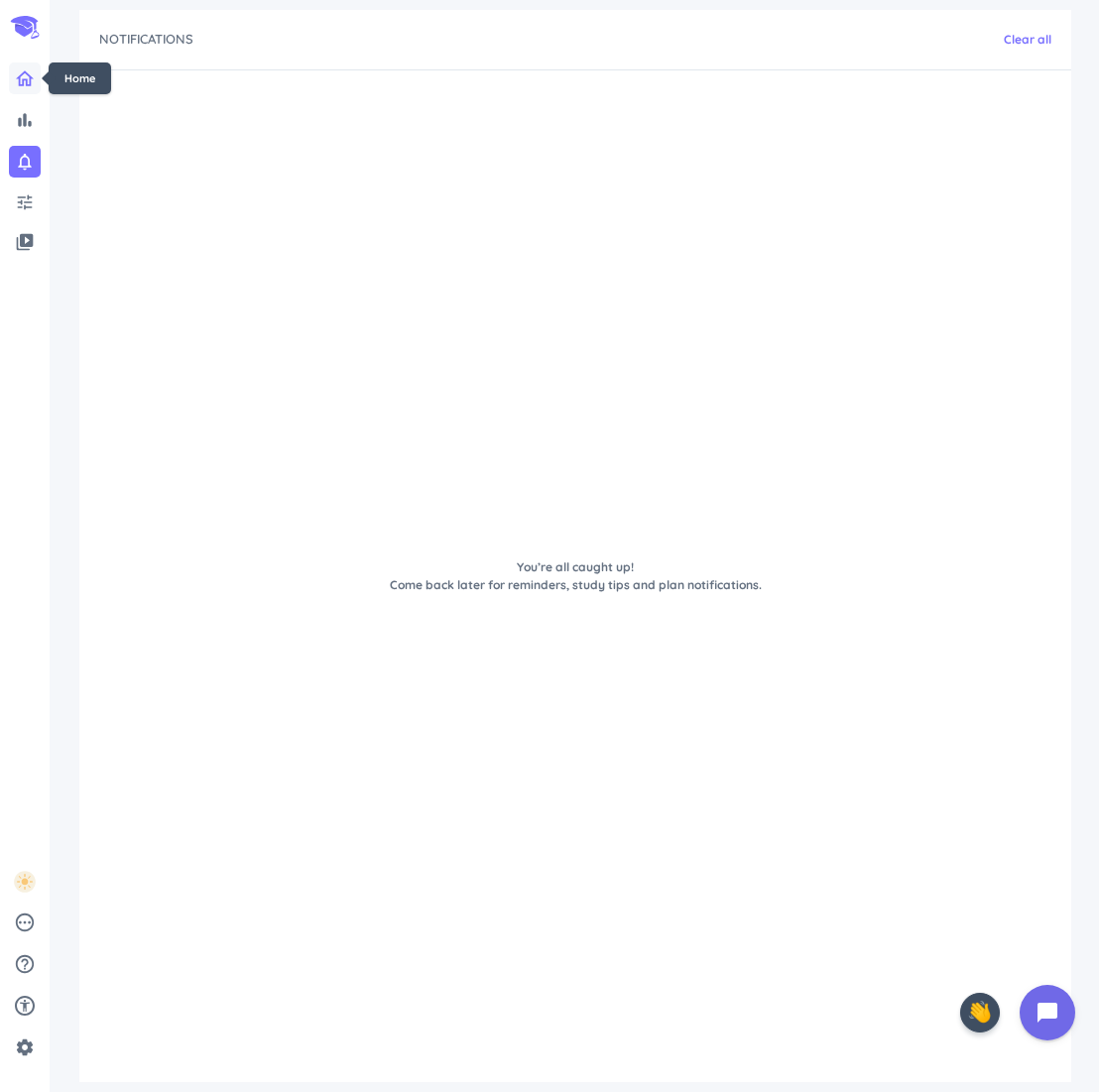click at bounding box center (25, 78) 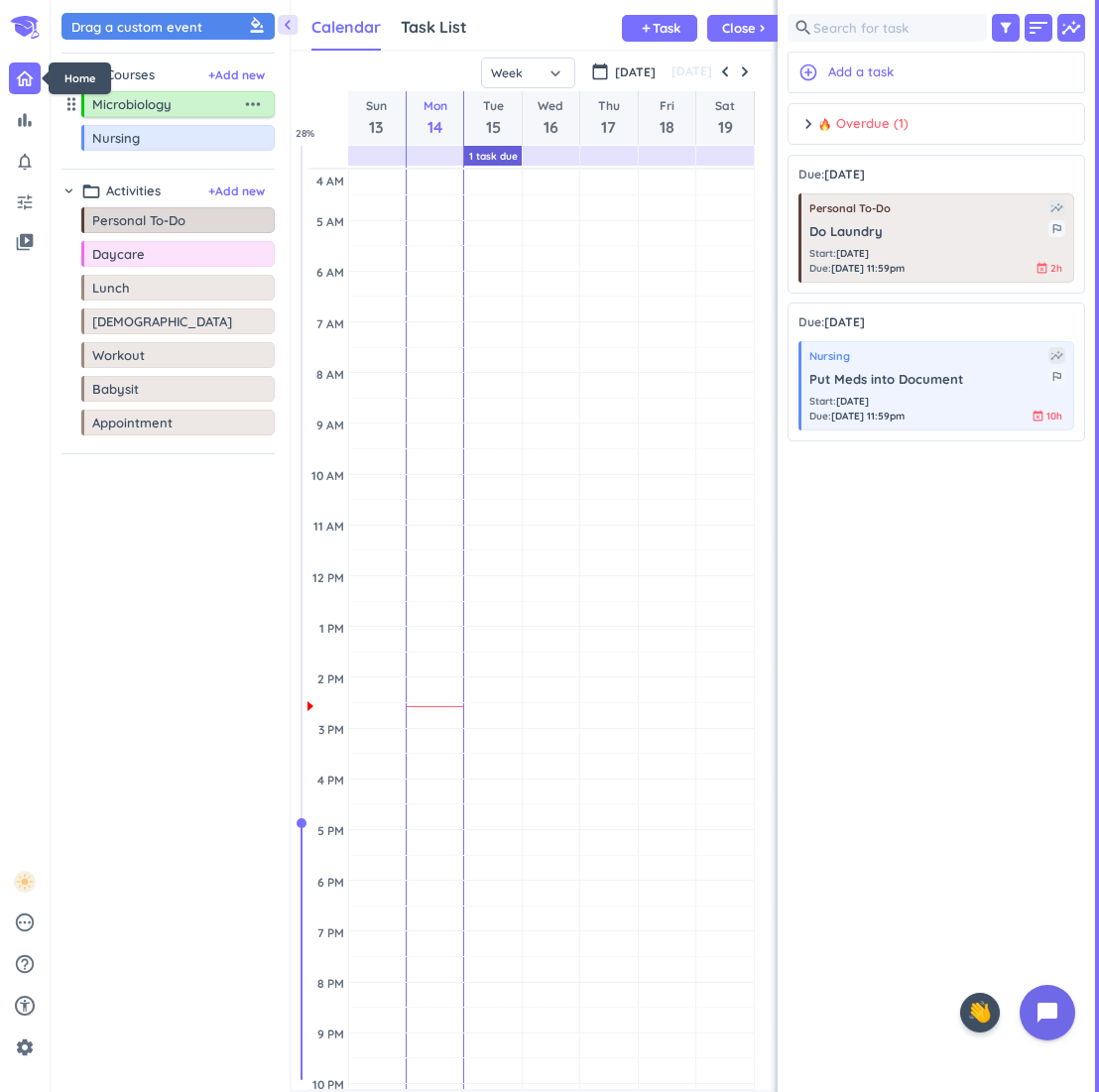 scroll, scrollTop: 1, scrollLeft: 1, axis: both 